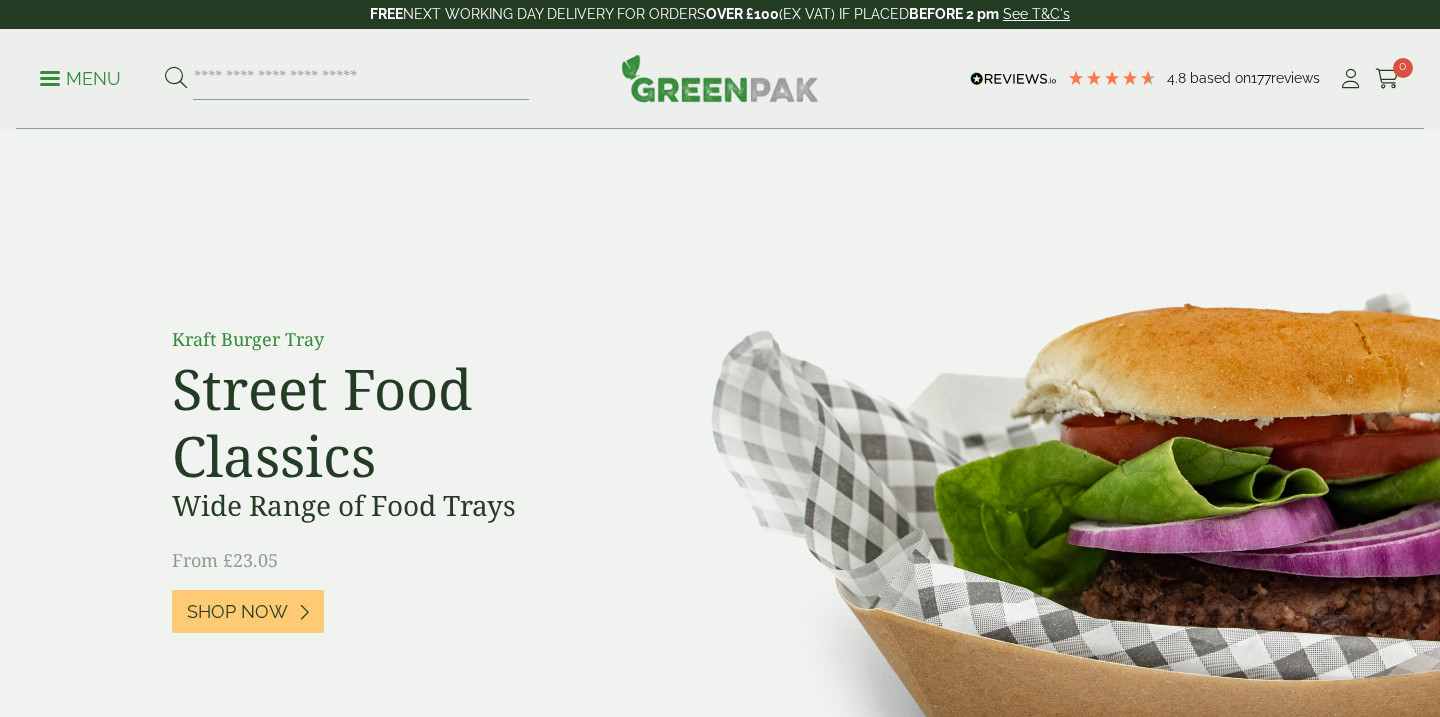 scroll, scrollTop: 0, scrollLeft: 0, axis: both 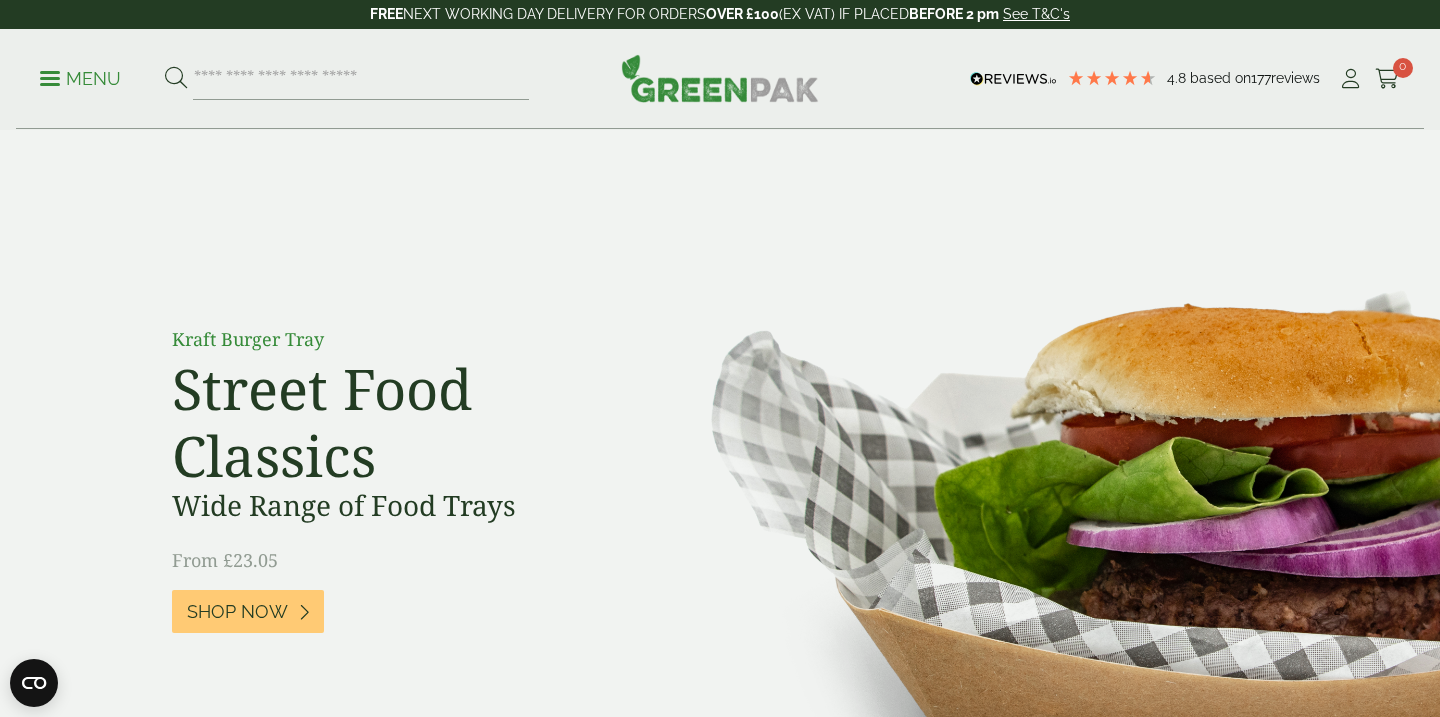 click on "Menu" at bounding box center (80, 79) 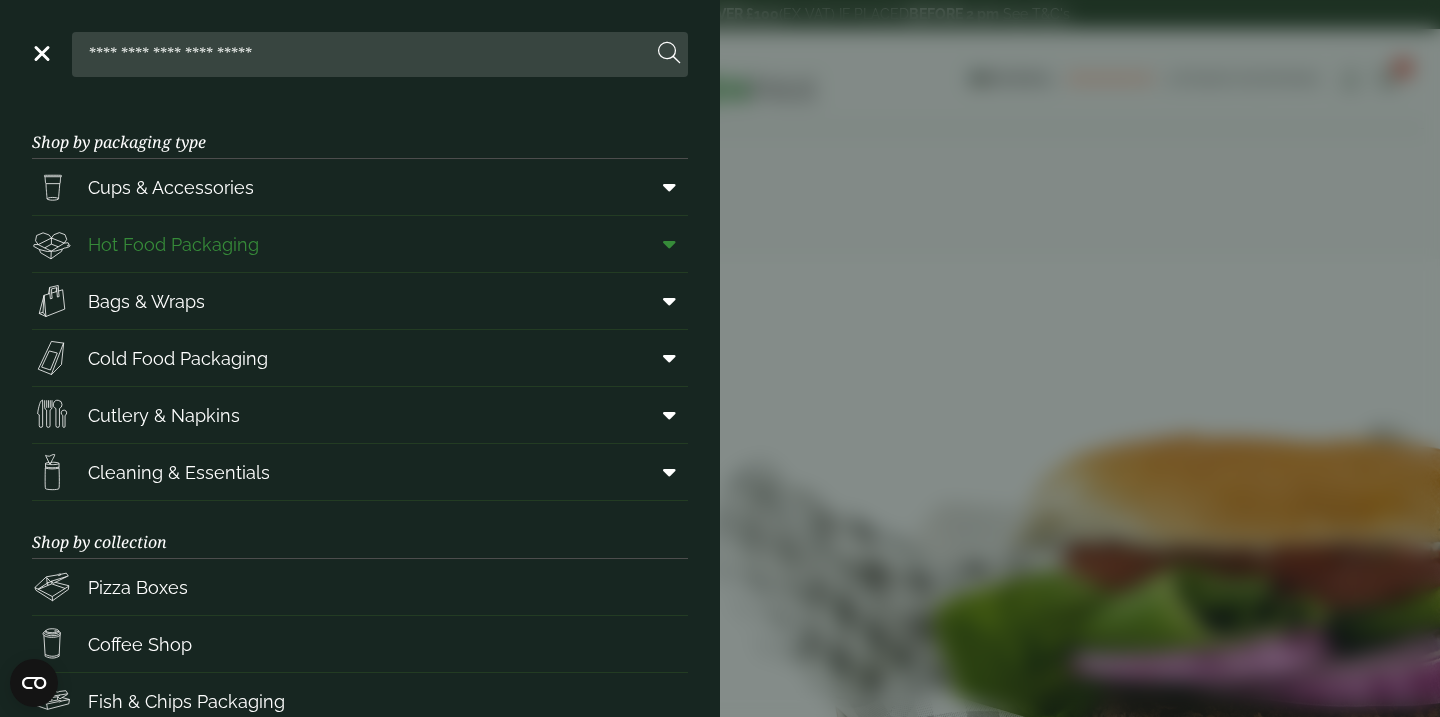 click on "Hot Food Packaging" at bounding box center (173, 244) 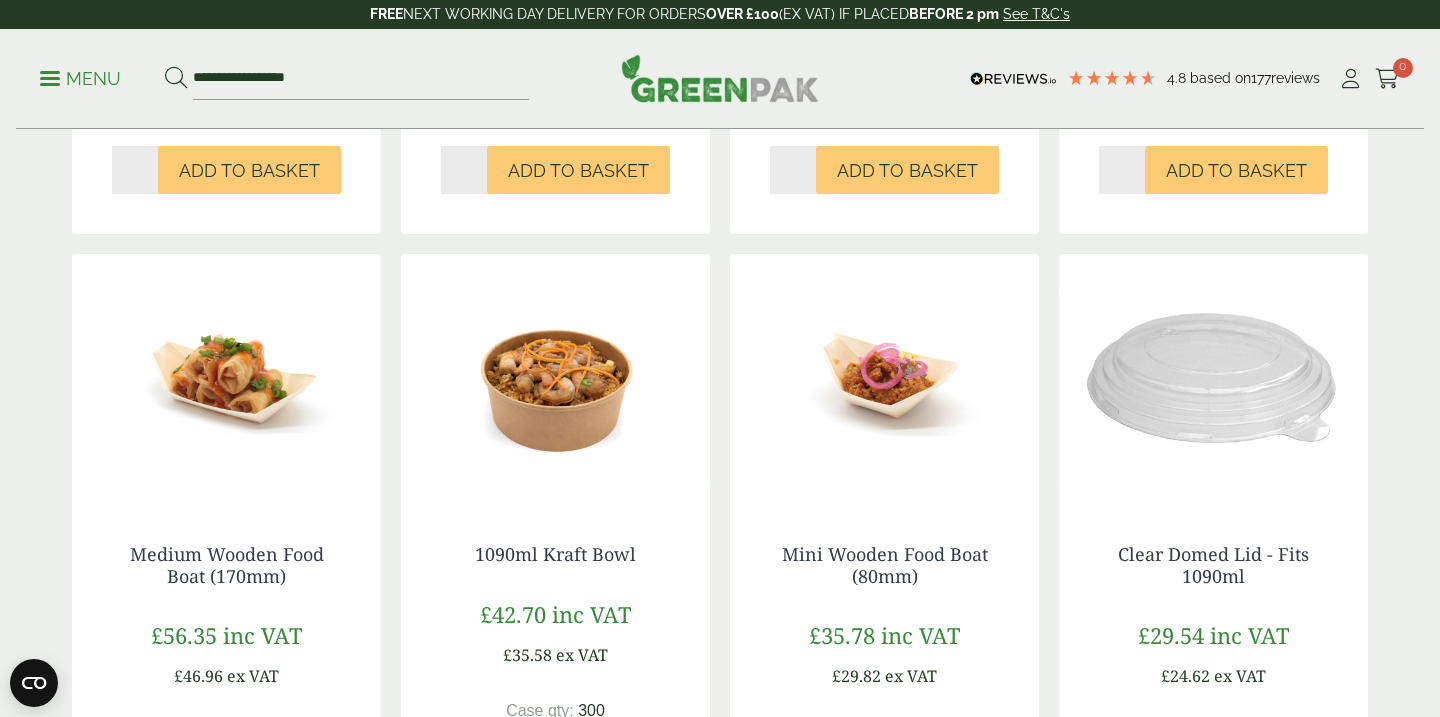 scroll, scrollTop: 2085, scrollLeft: 0, axis: vertical 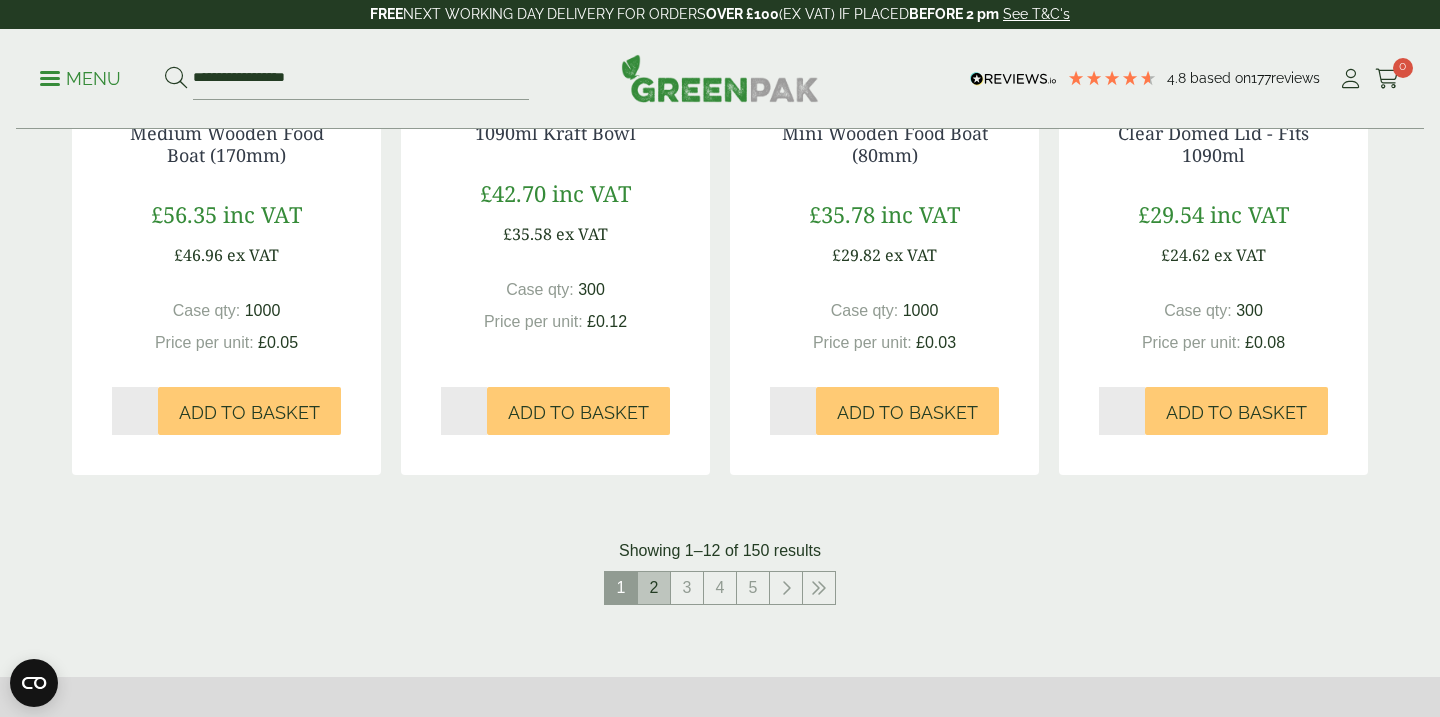 click on "2" at bounding box center [654, 588] 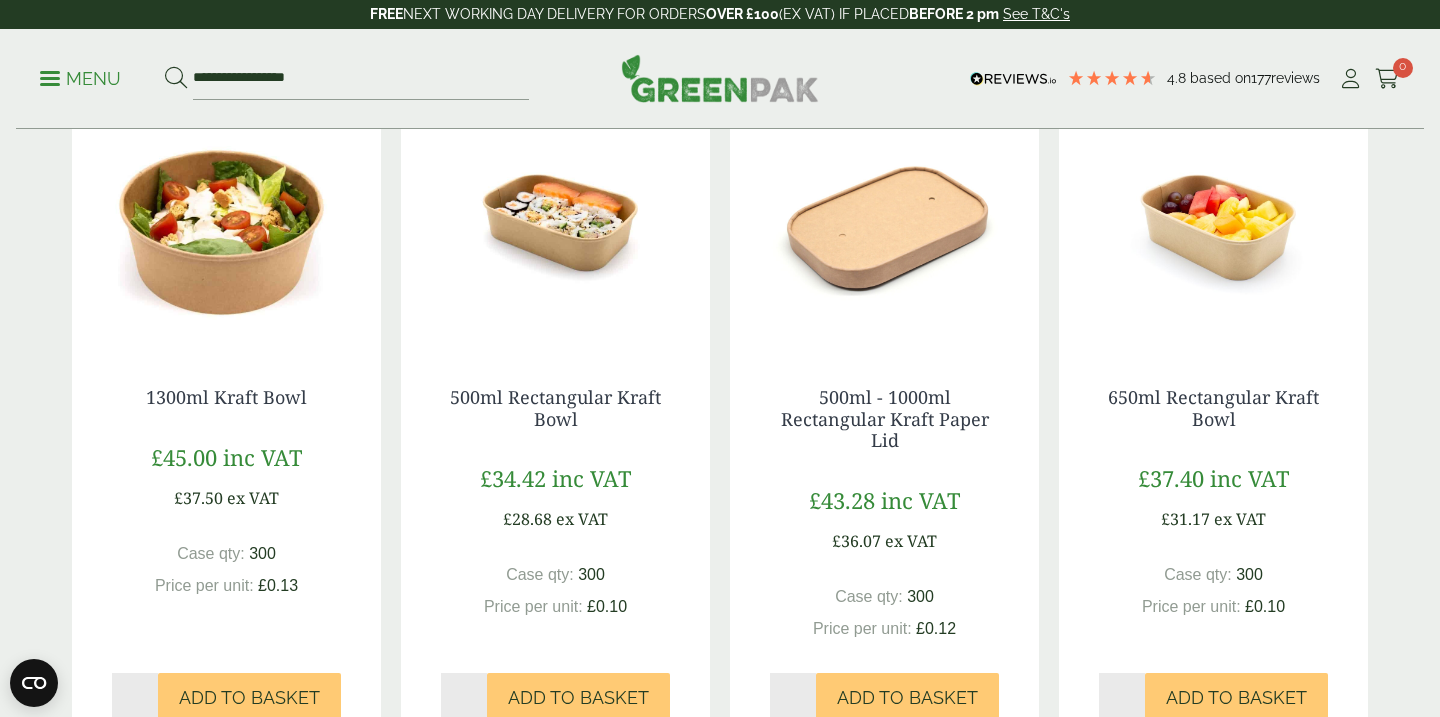 scroll, scrollTop: 1177, scrollLeft: 0, axis: vertical 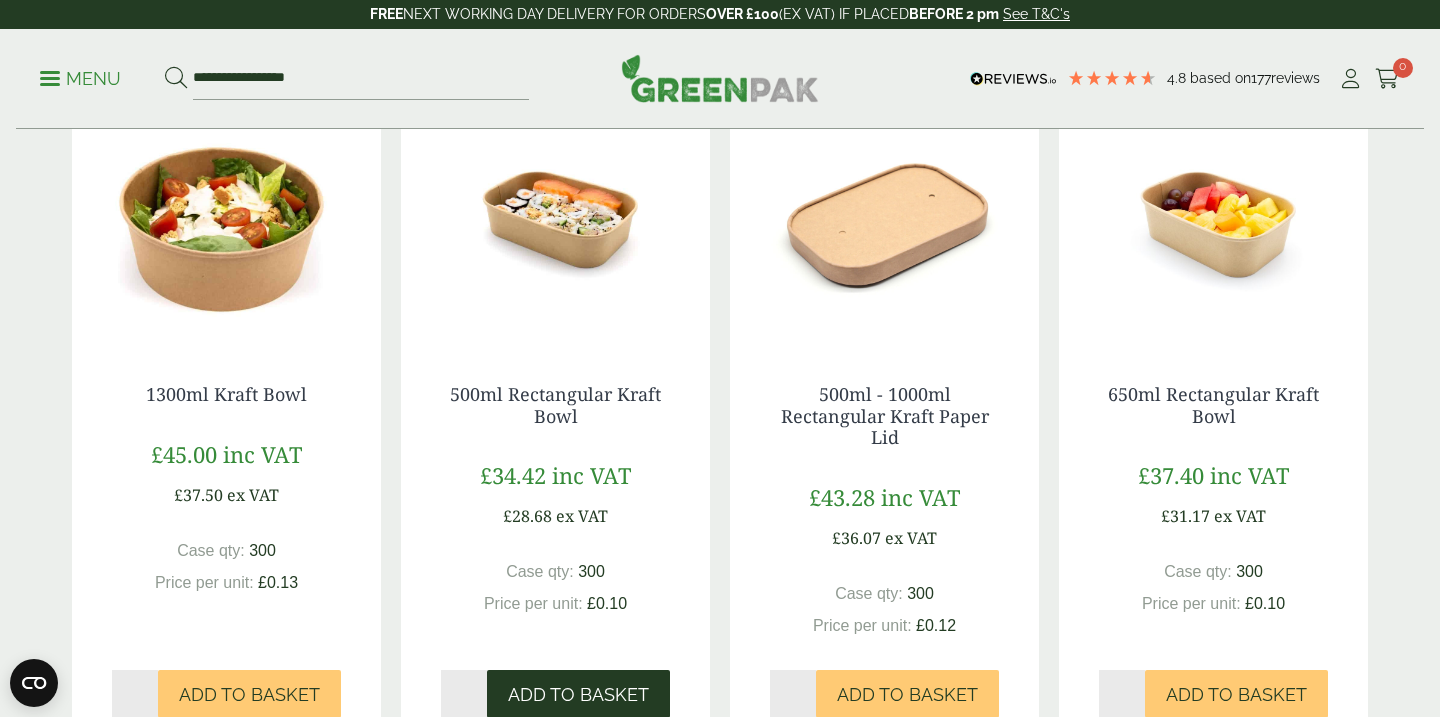 click on "Add to Basket" at bounding box center [578, 695] 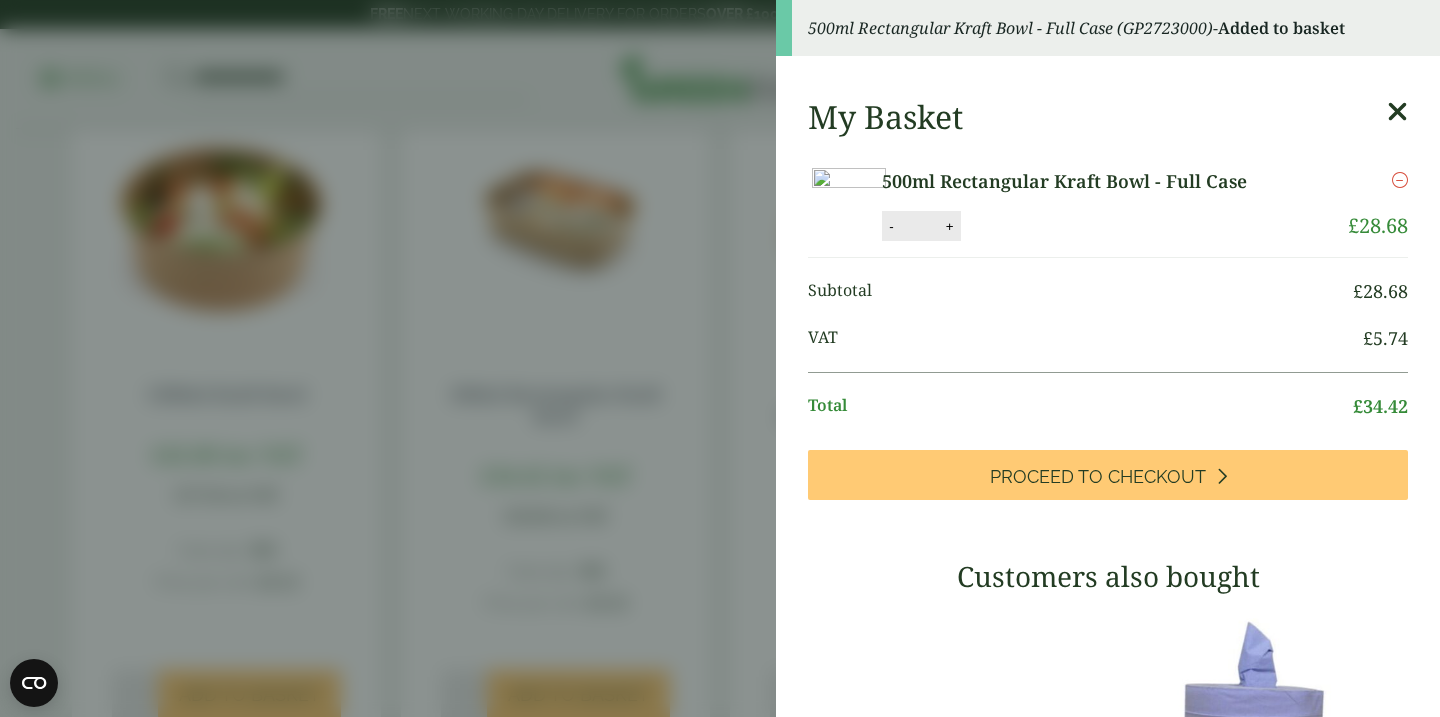 click at bounding box center [1397, 112] 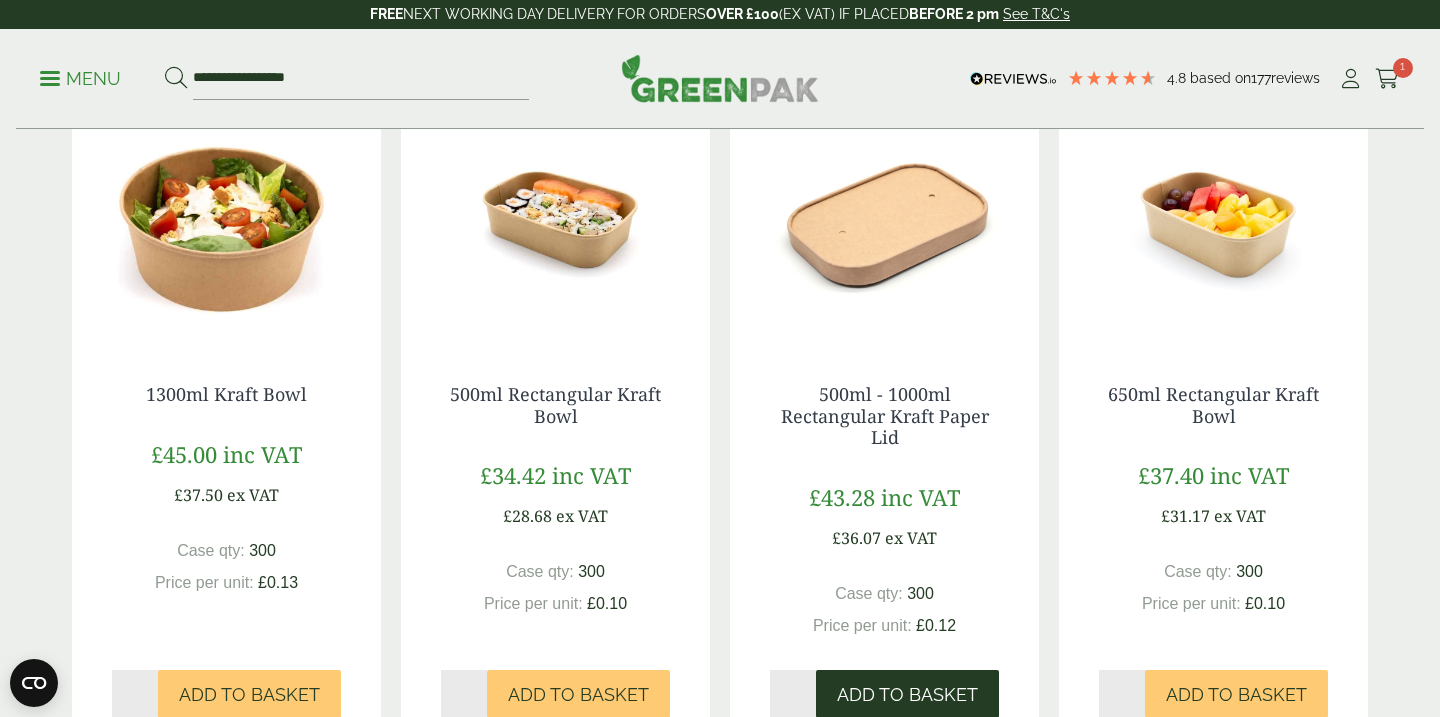 click on "Add to Basket" at bounding box center [907, 695] 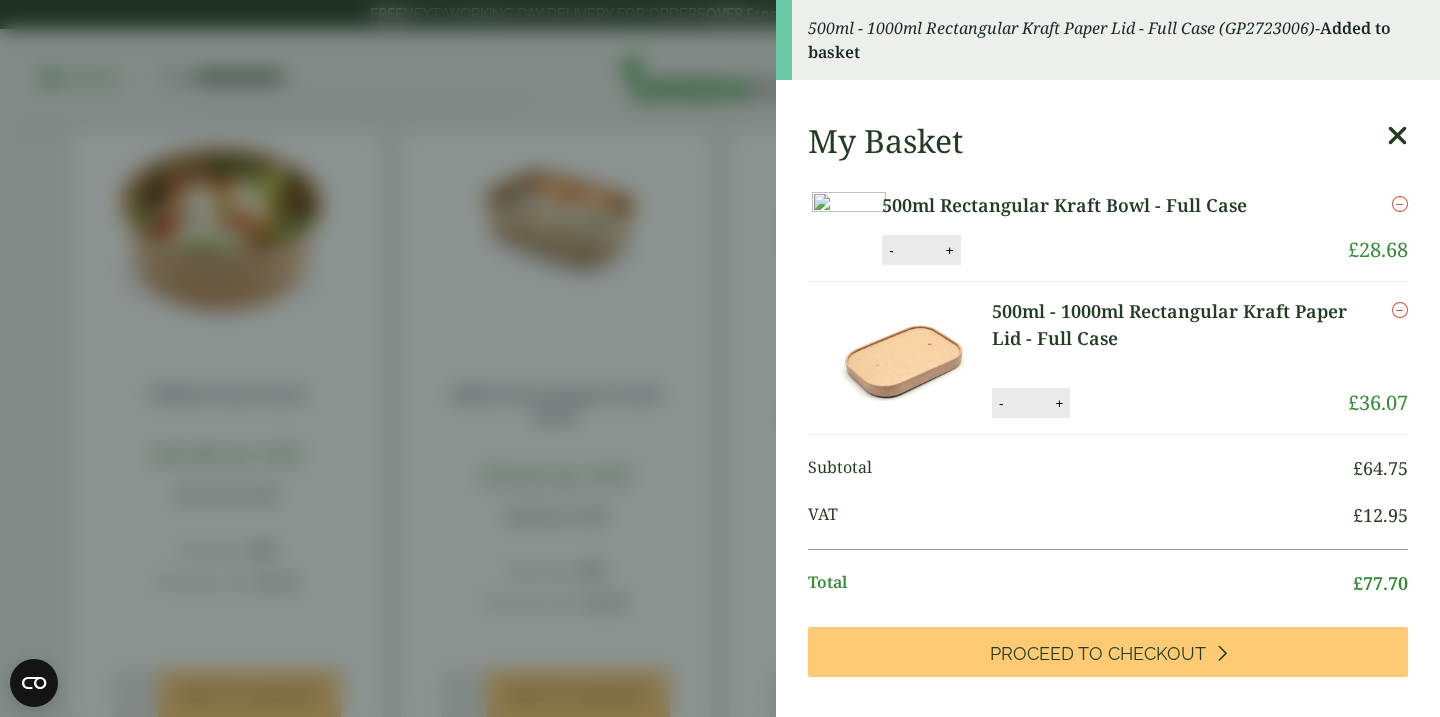 click at bounding box center [1397, 136] 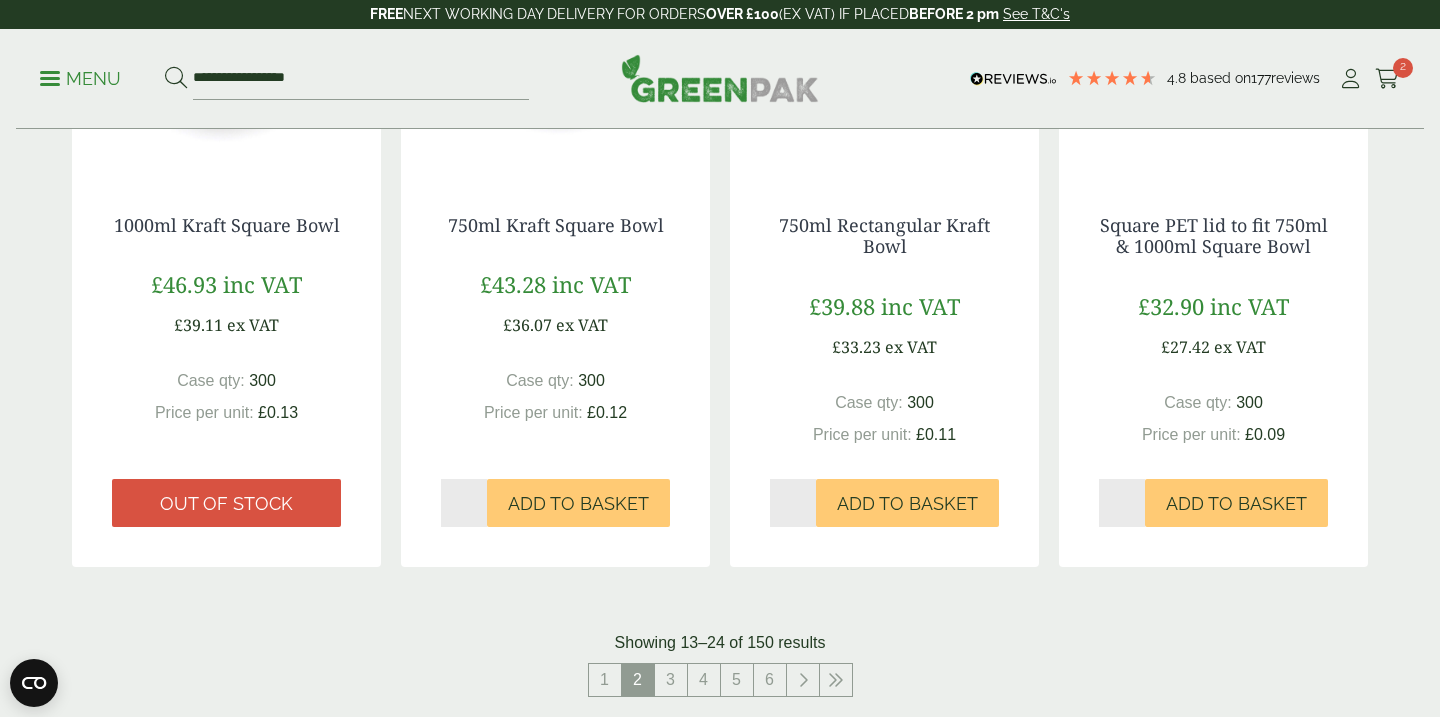 scroll, scrollTop: 2030, scrollLeft: 0, axis: vertical 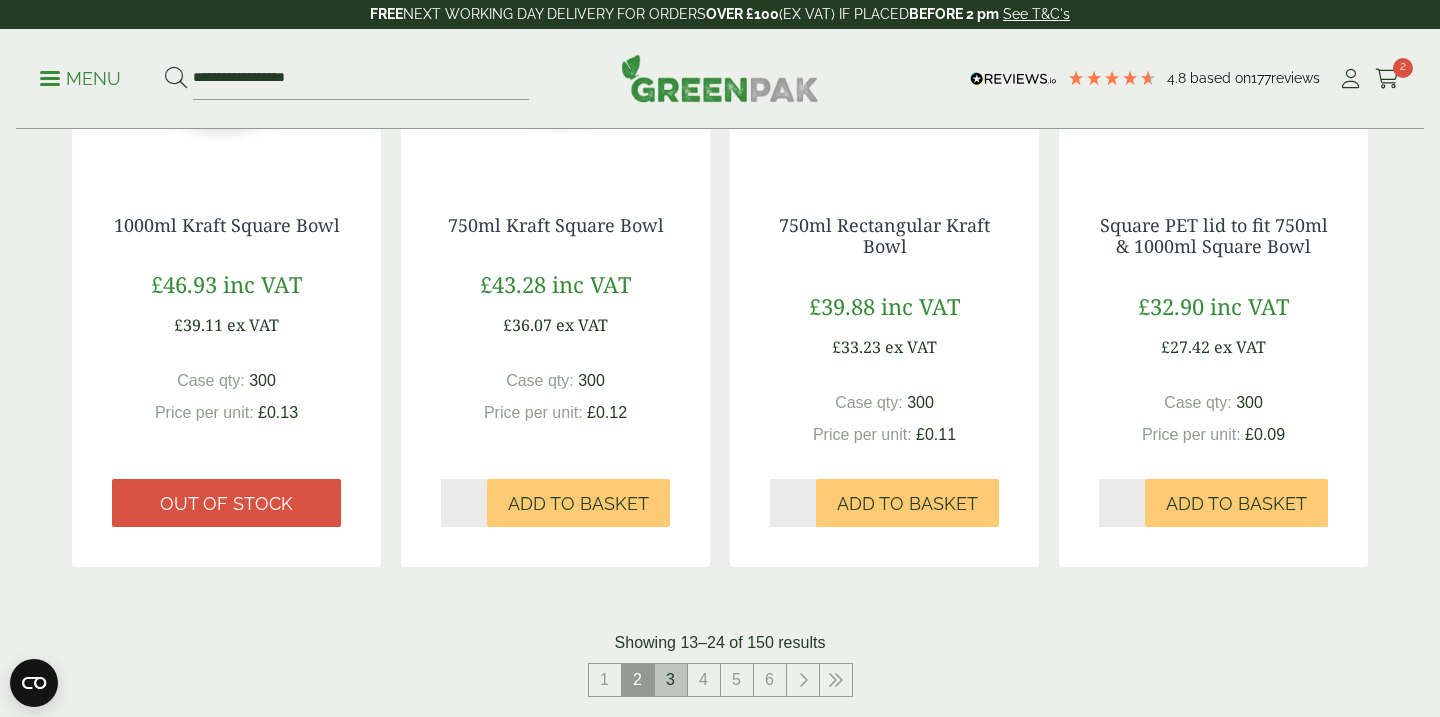 drag, startPoint x: 675, startPoint y: 669, endPoint x: 674, endPoint y: 686, distance: 17.029387 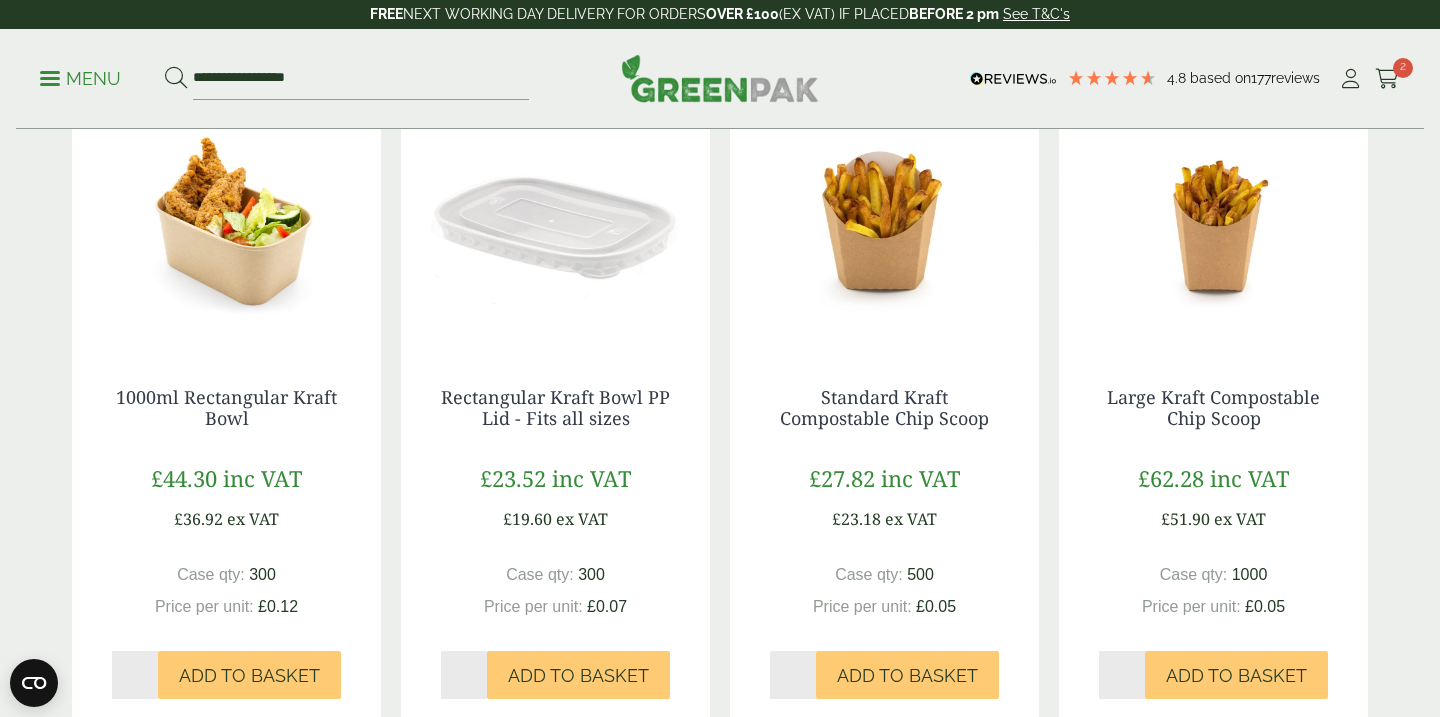 scroll, scrollTop: 527, scrollLeft: 0, axis: vertical 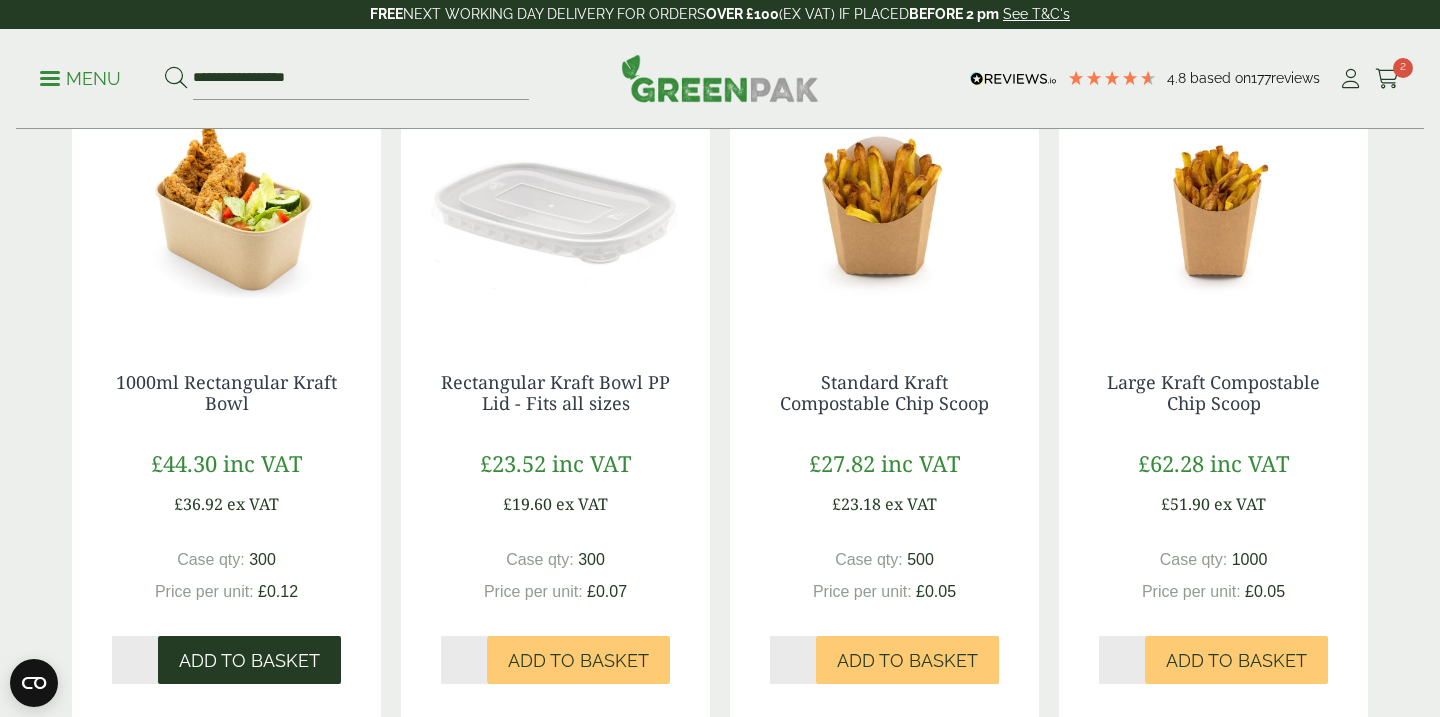 click on "Add to Basket" at bounding box center (249, 661) 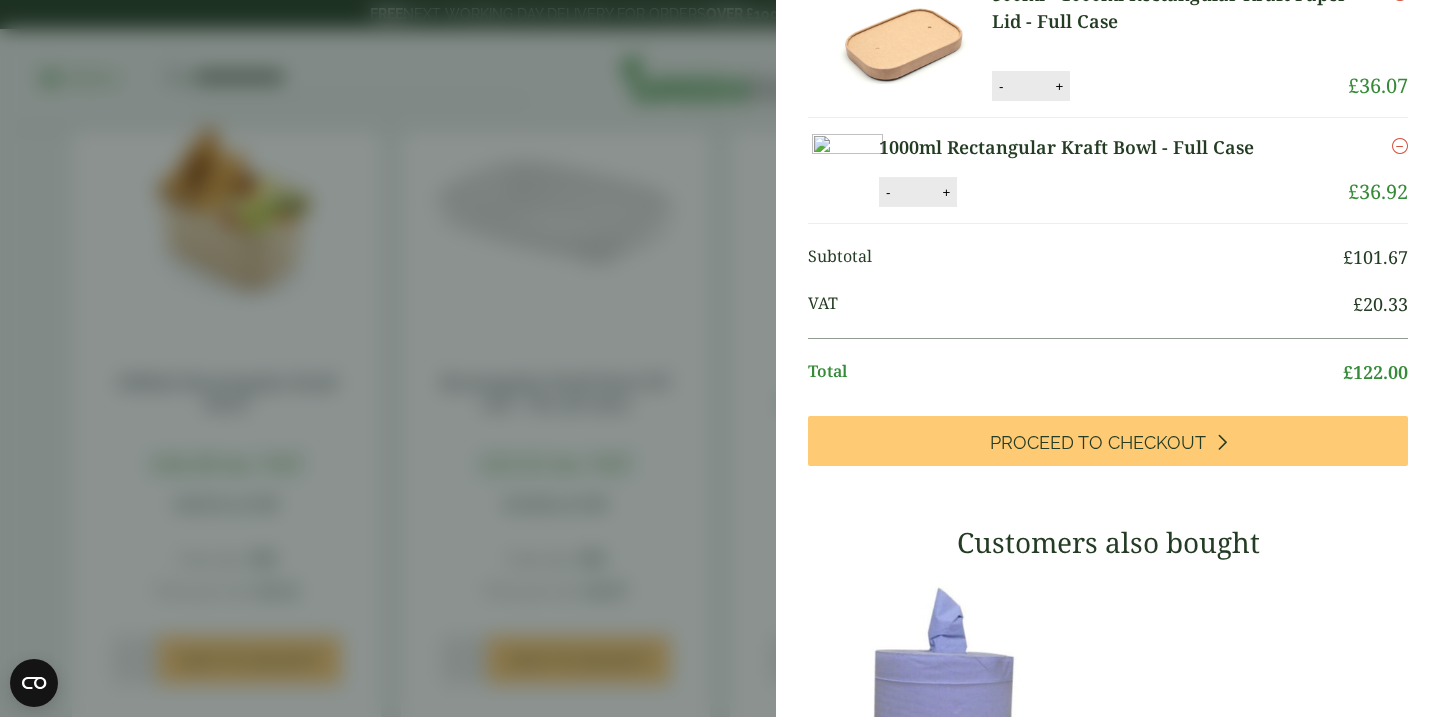 scroll, scrollTop: 217, scrollLeft: 0, axis: vertical 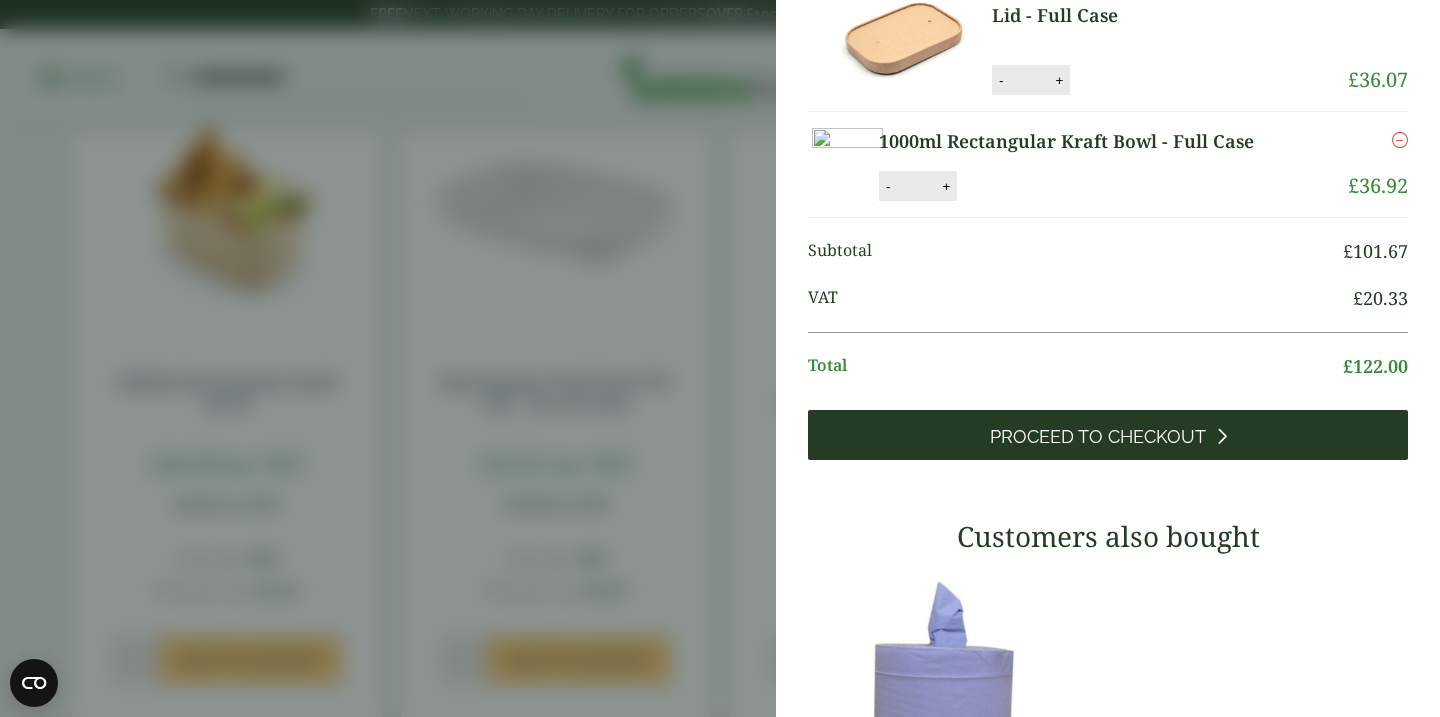 click on "Proceed to Checkout" at bounding box center (1098, 437) 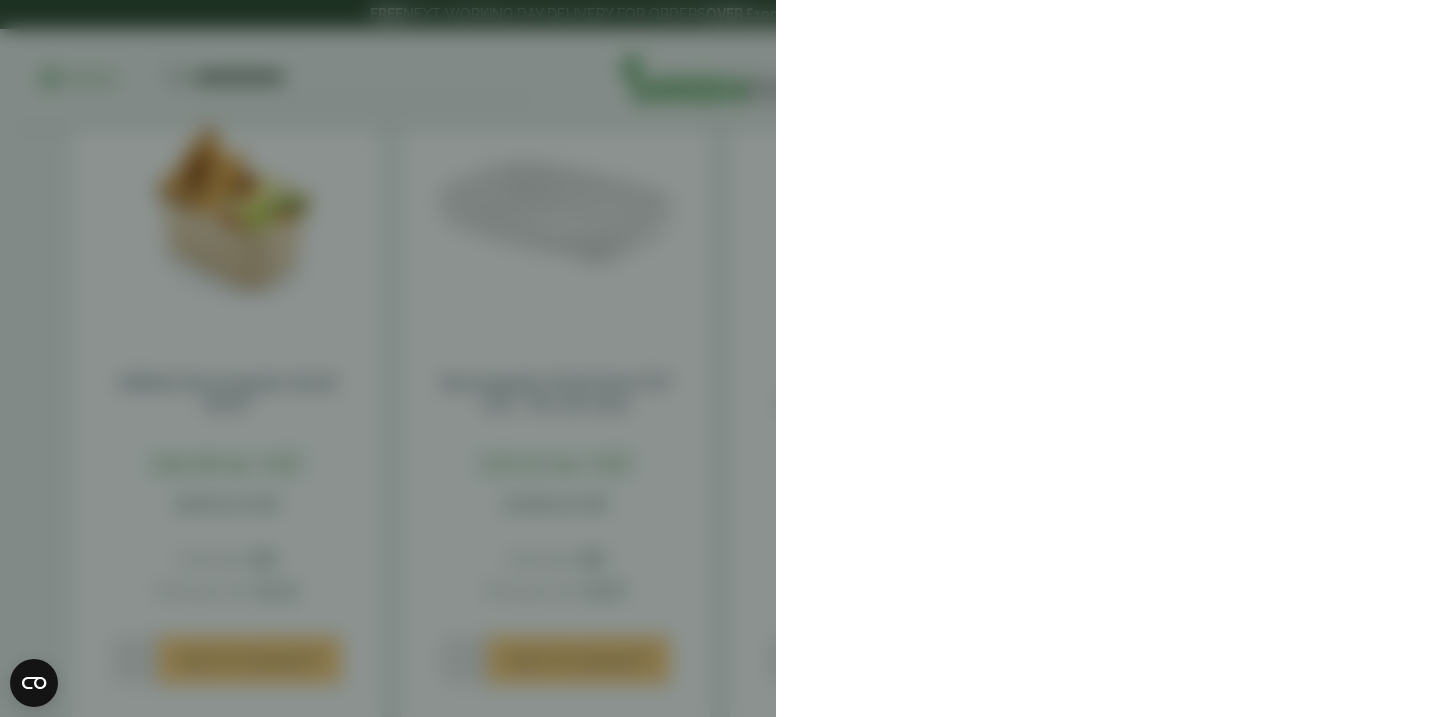 scroll, scrollTop: 0, scrollLeft: 0, axis: both 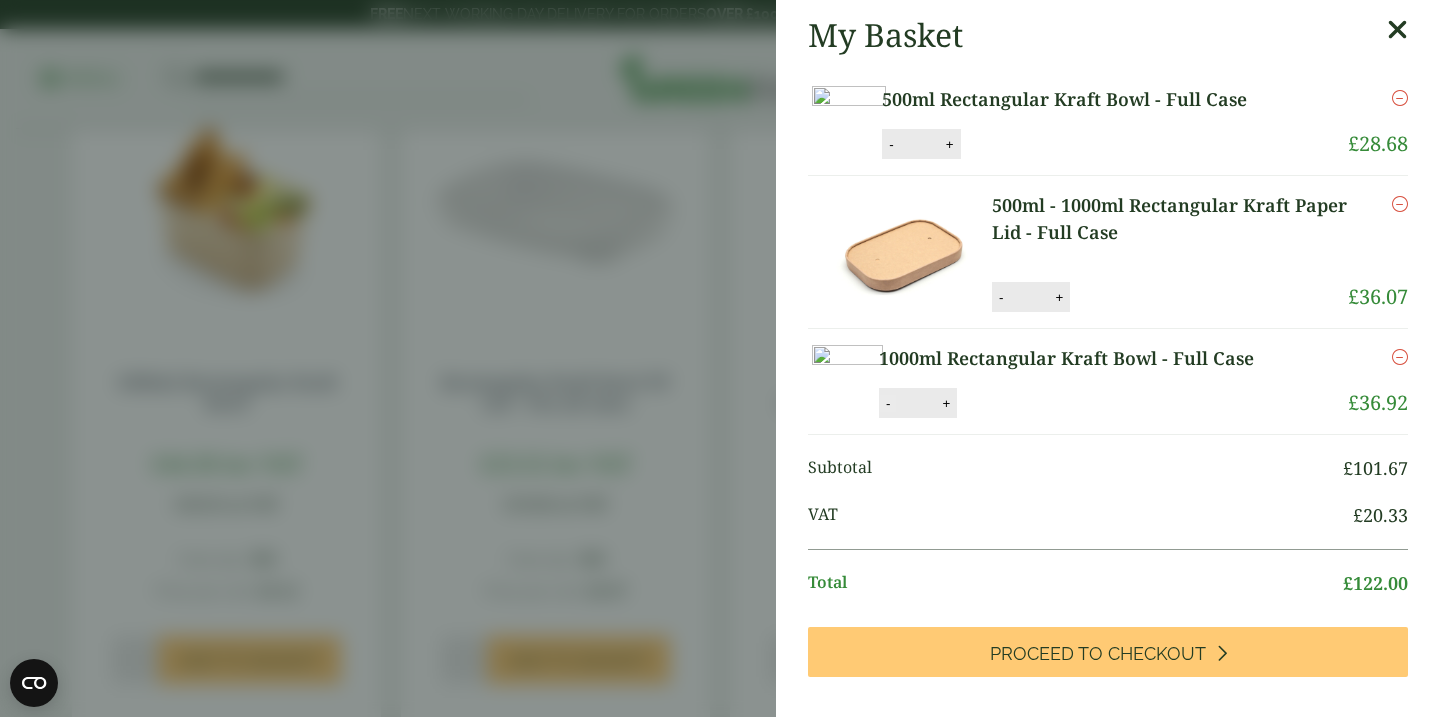 click on "-" at bounding box center (888, 403) 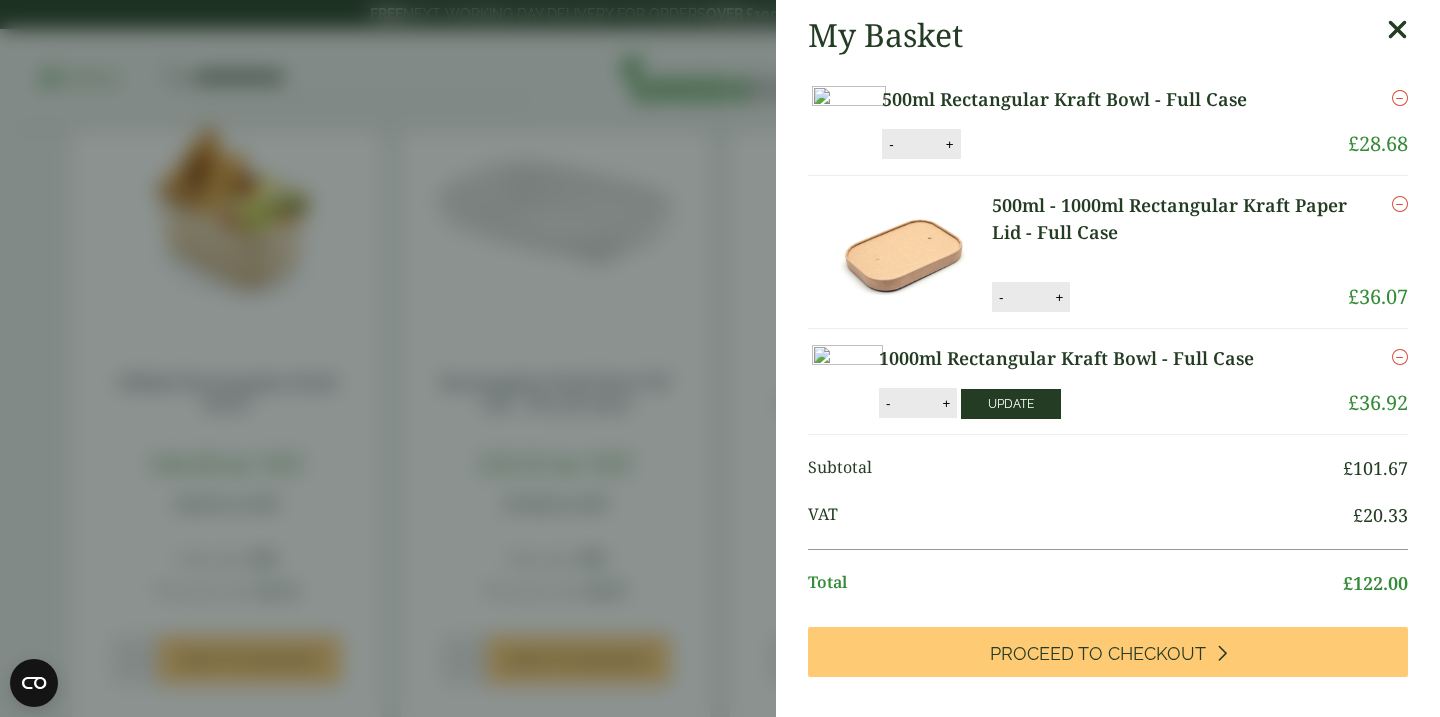 click on "Update" at bounding box center [1011, 404] 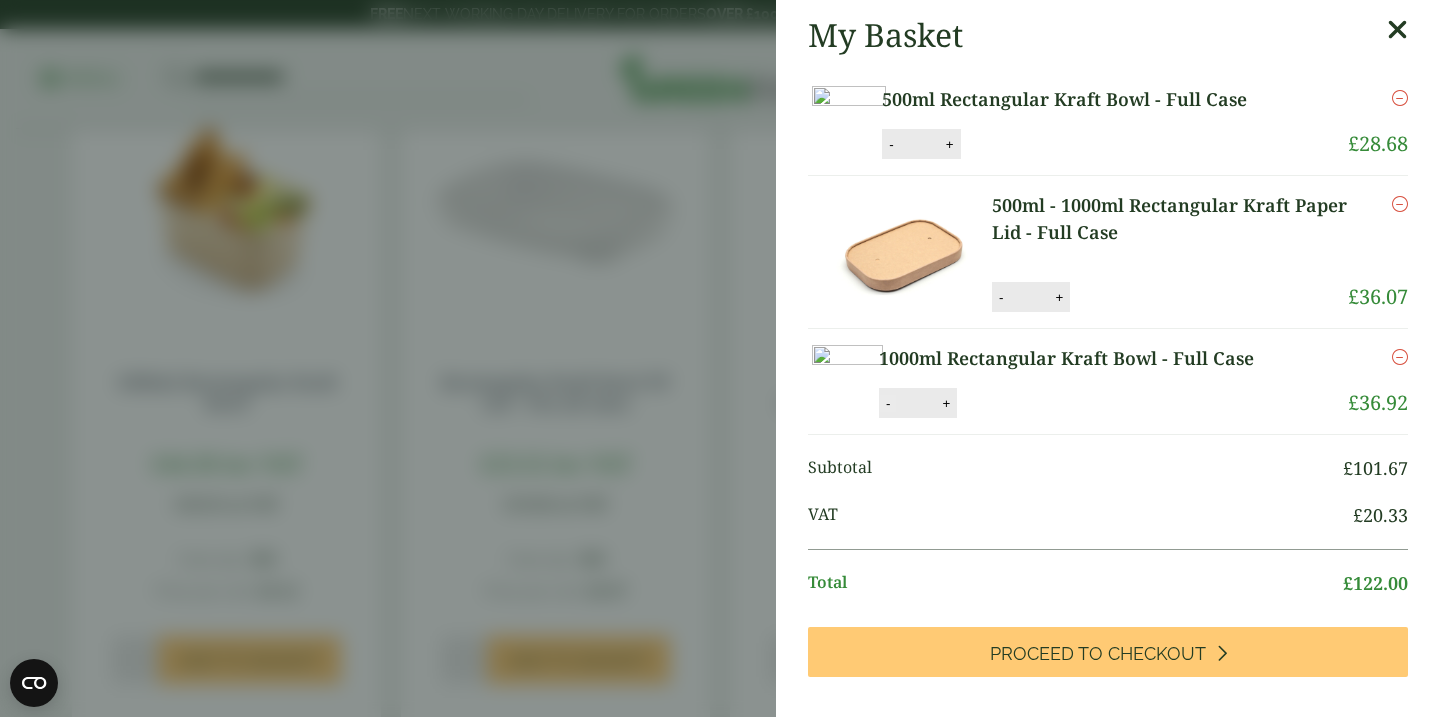 click on "-" at bounding box center [888, 403] 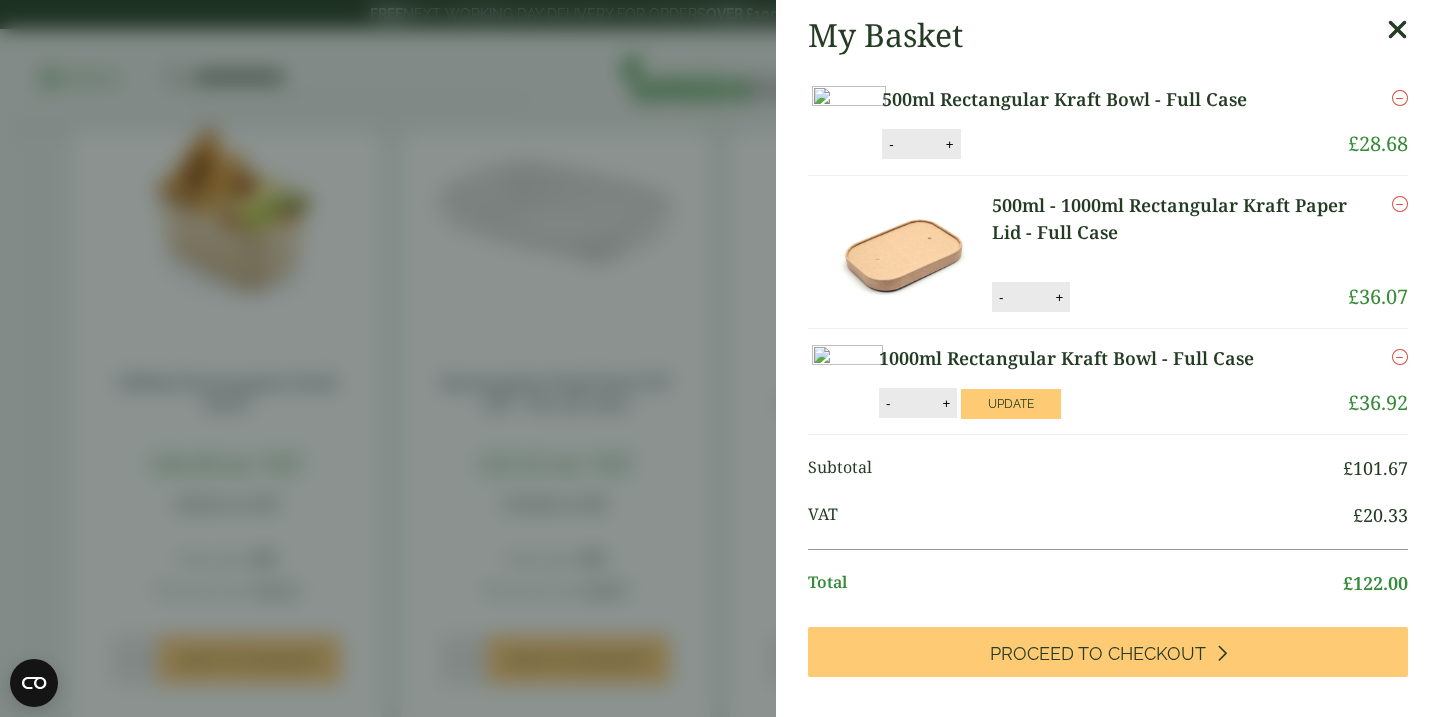 click at bounding box center [1400, 357] 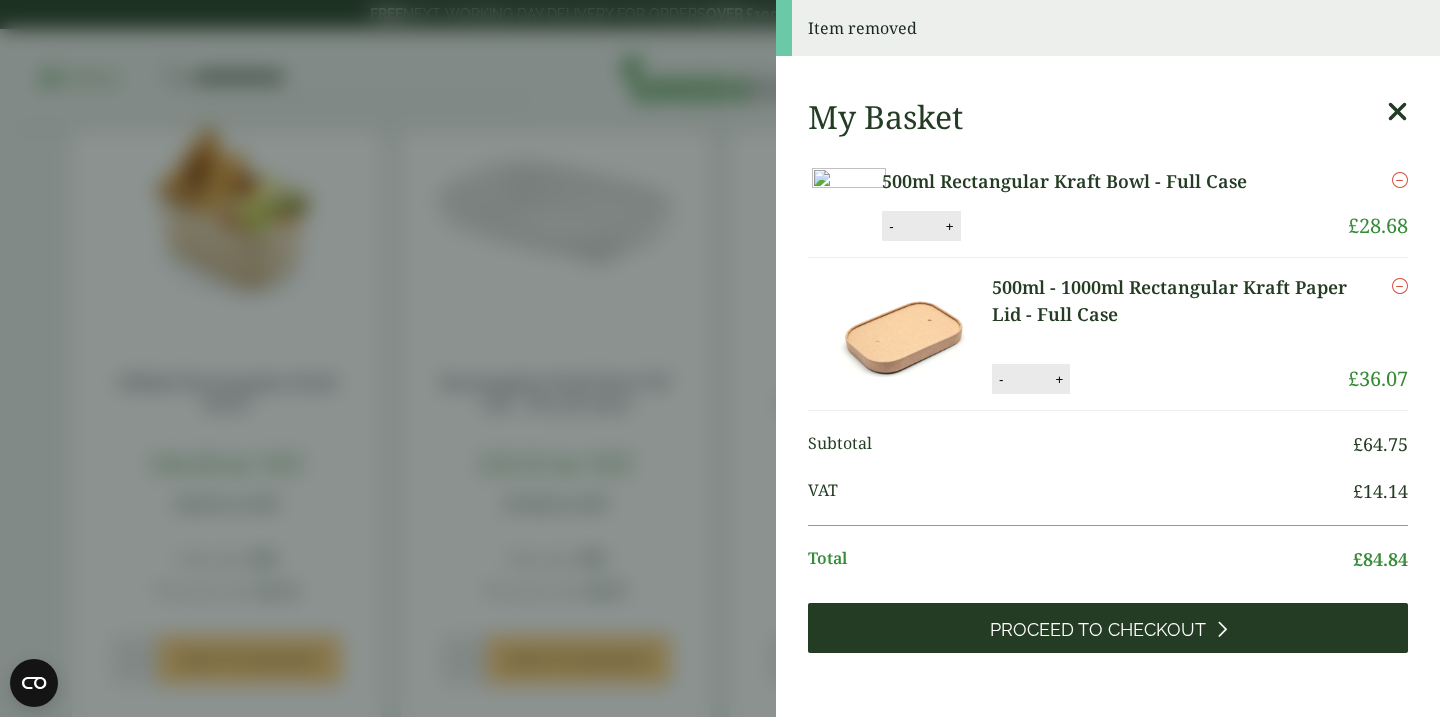 click on "Proceed to Checkout" at bounding box center (1098, 630) 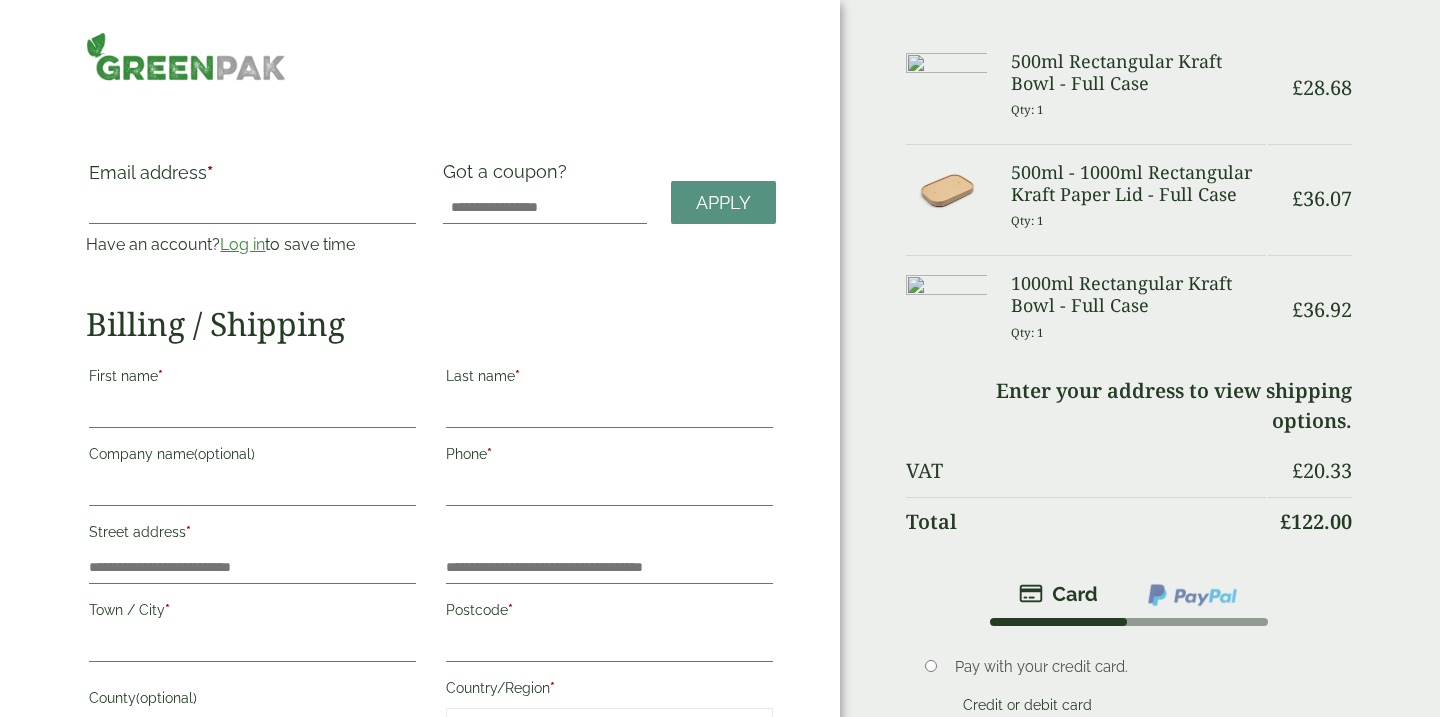 scroll, scrollTop: 0, scrollLeft: 0, axis: both 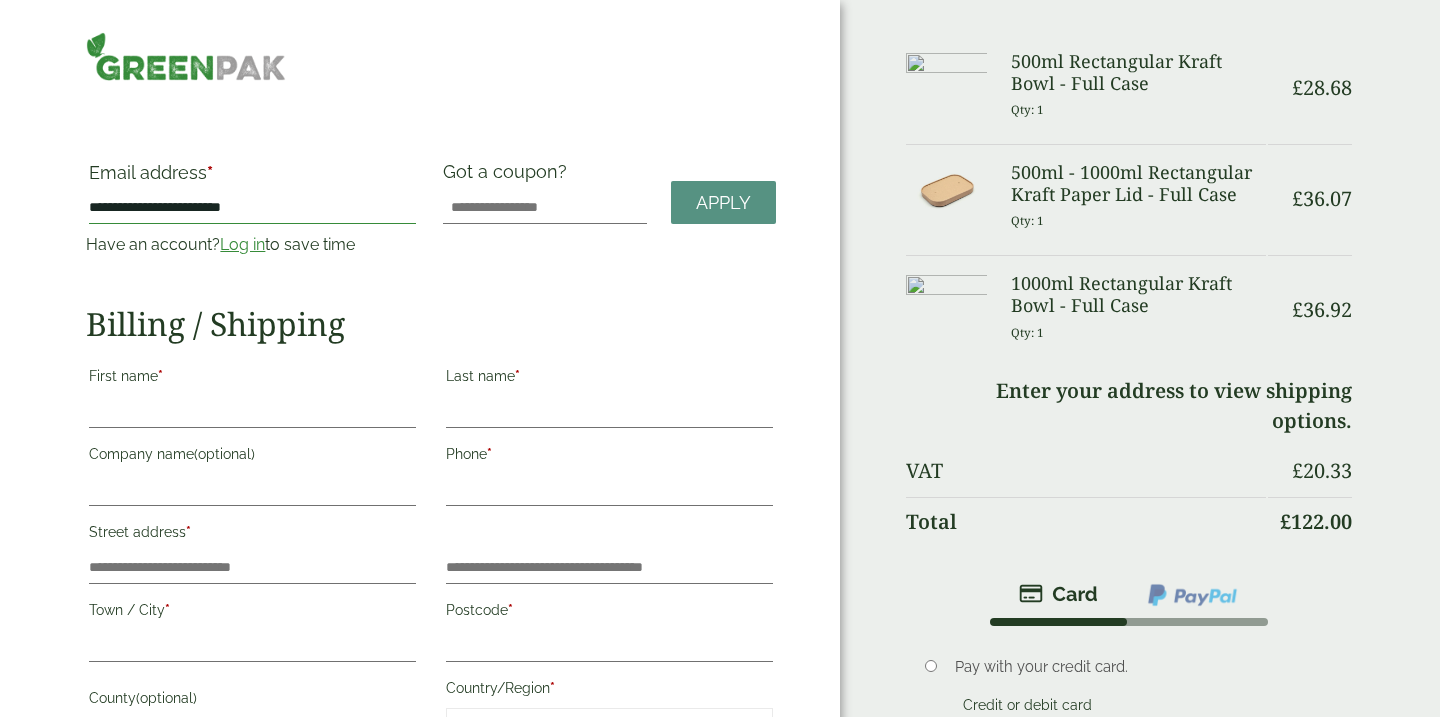 type on "**********" 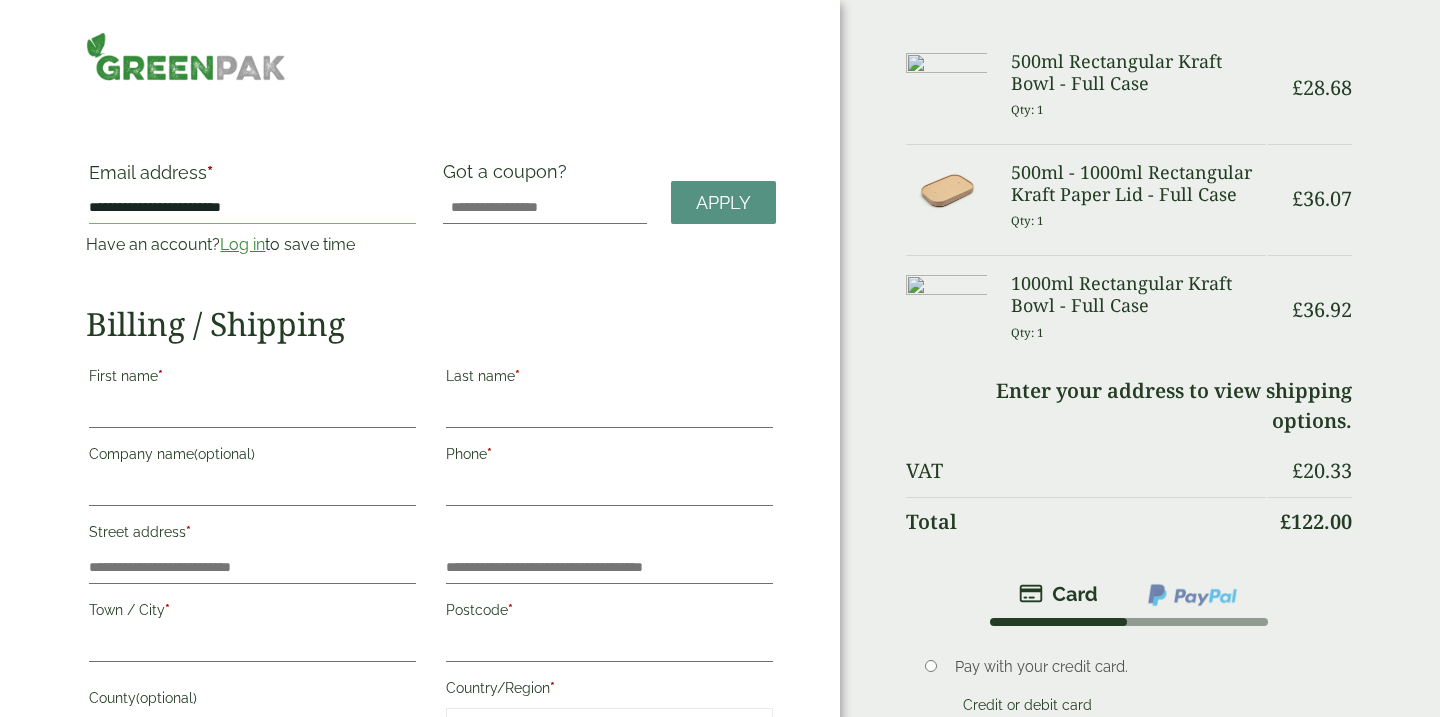 click on "Email address  * [EMAIL]
Have an account?  Log in  to save time
Username or email address  *
* Apply" at bounding box center (431, 556) 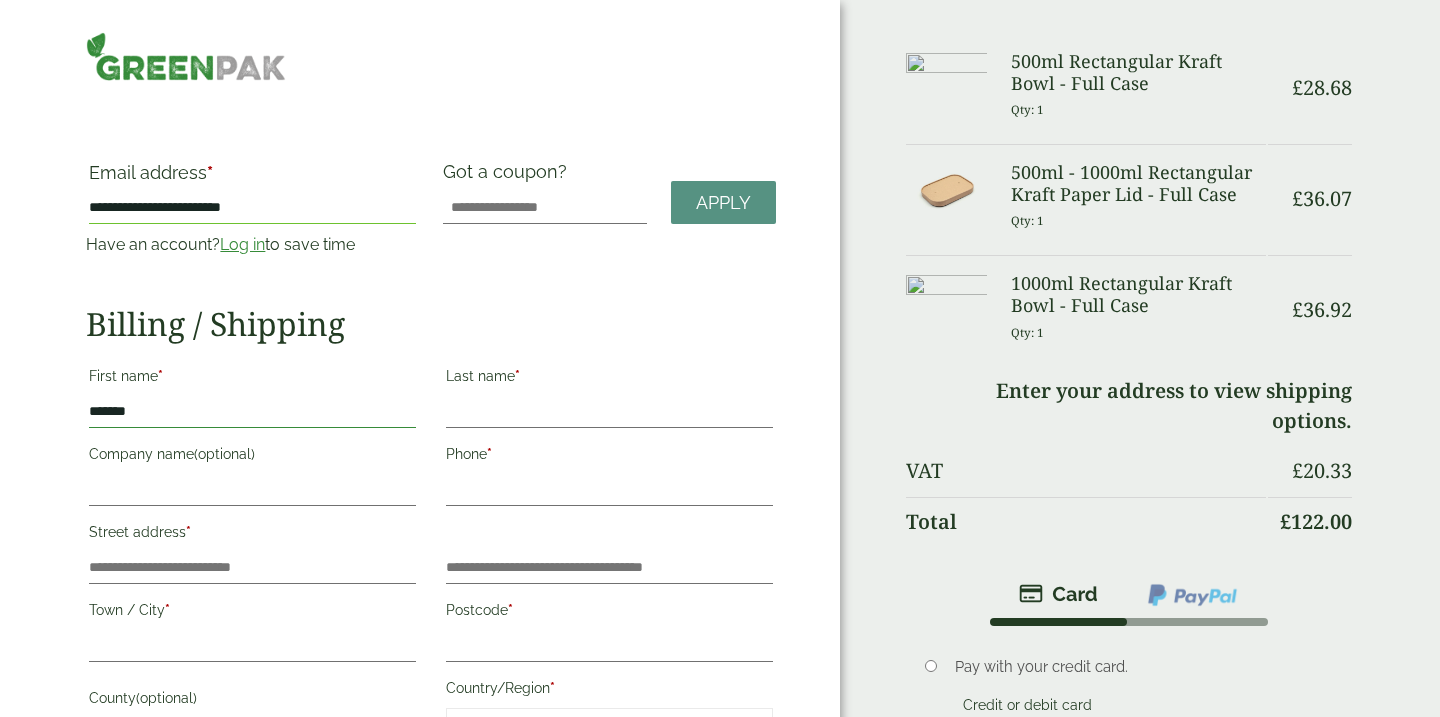 type on "*******" 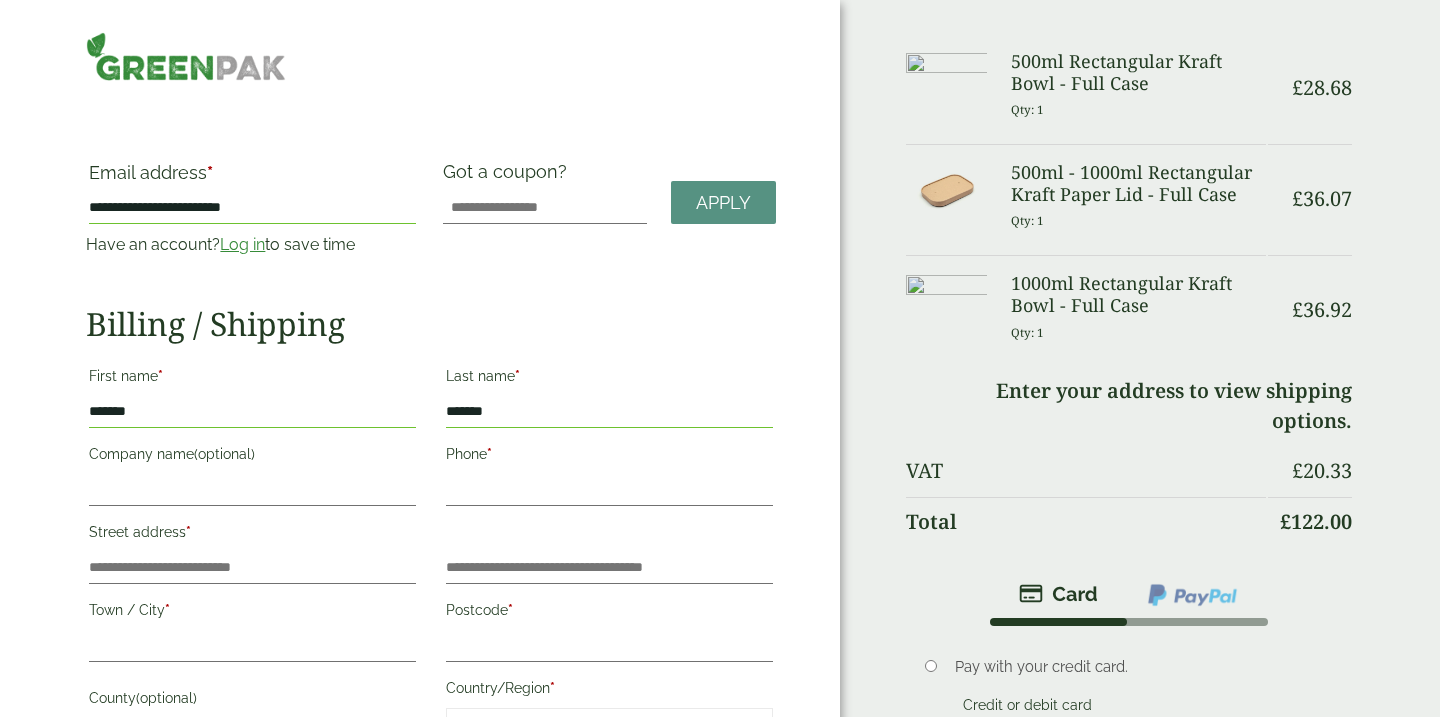 click on "*******" at bounding box center (609, 412) 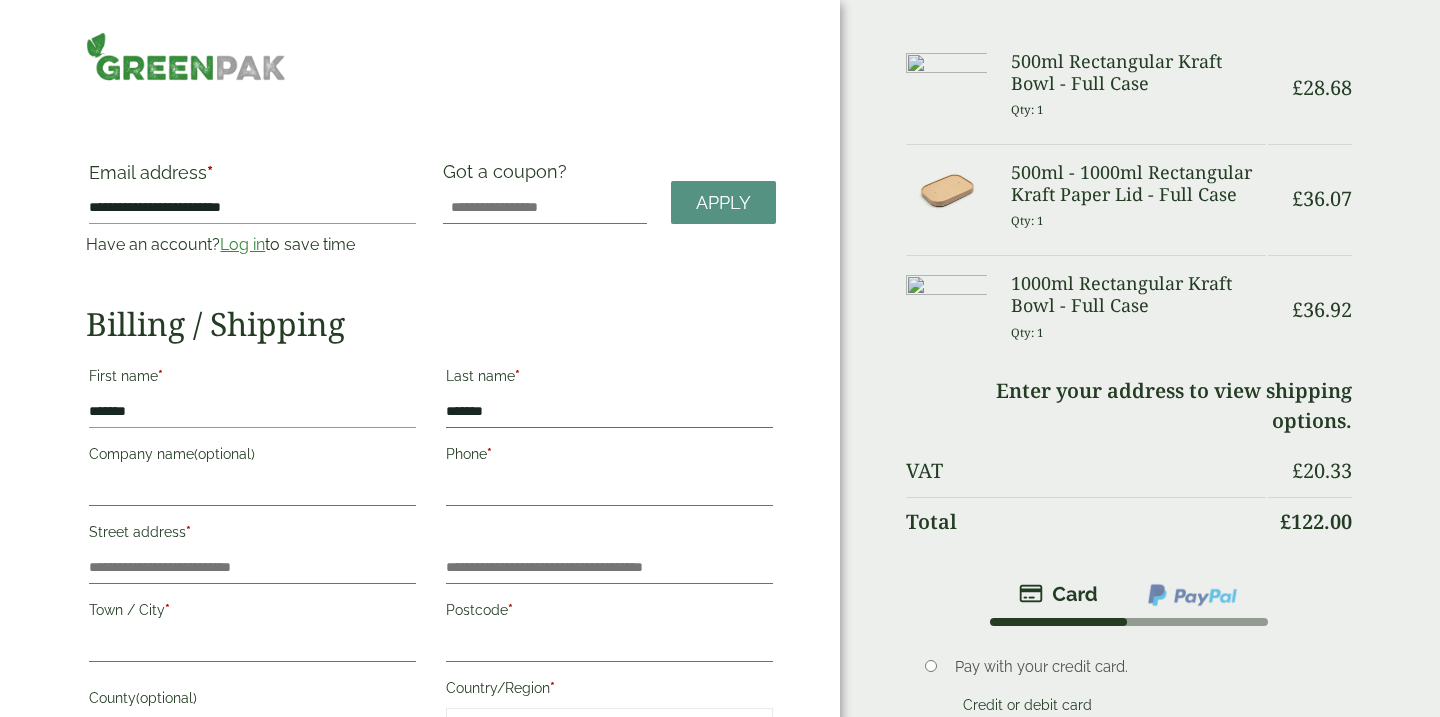 type on "*******" 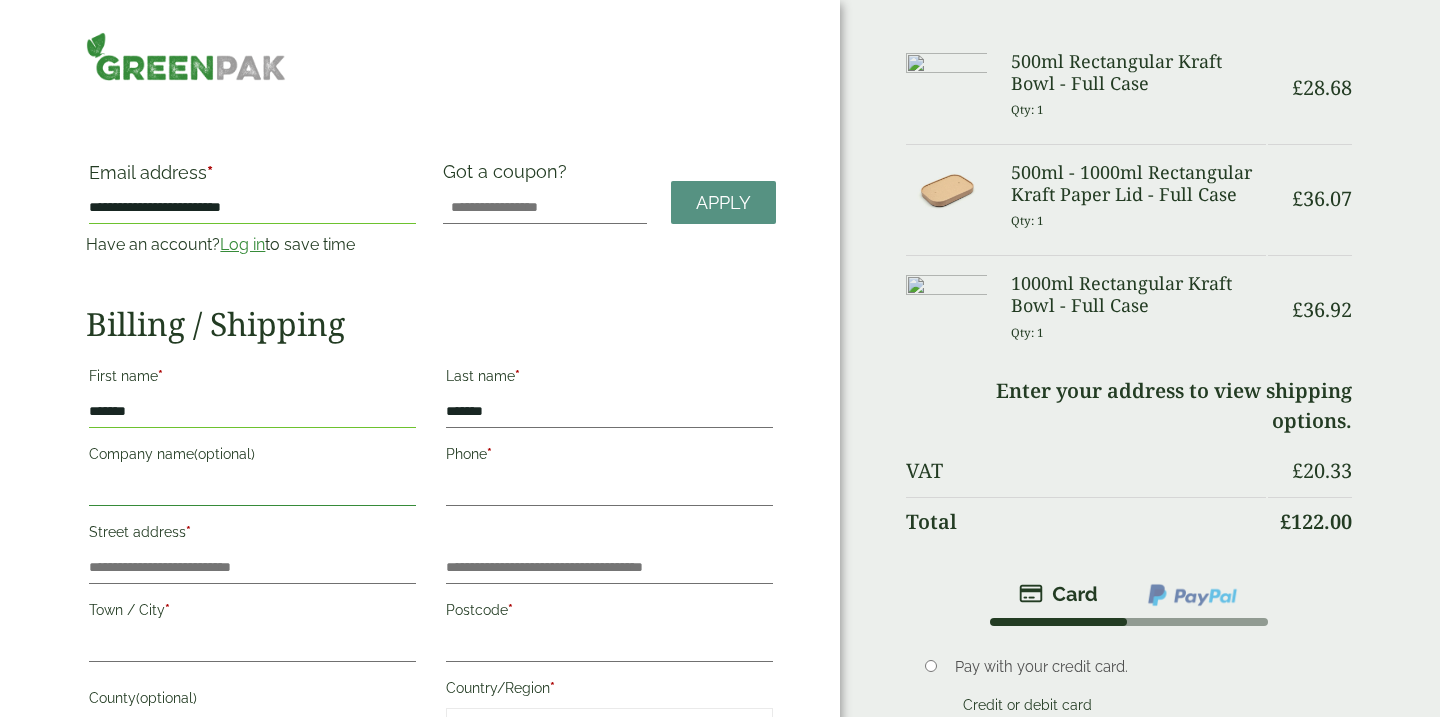 click on "Company name  (optional)" at bounding box center [252, 490] 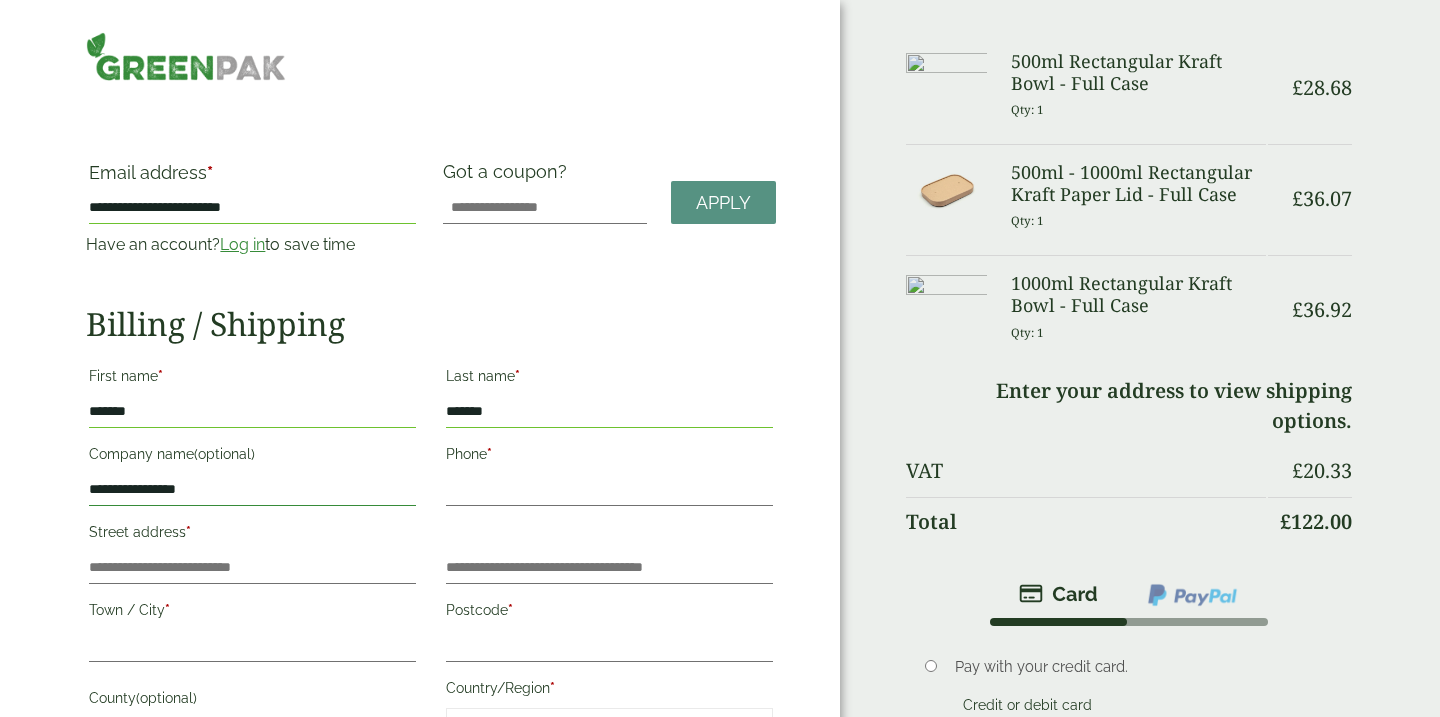 type on "**********" 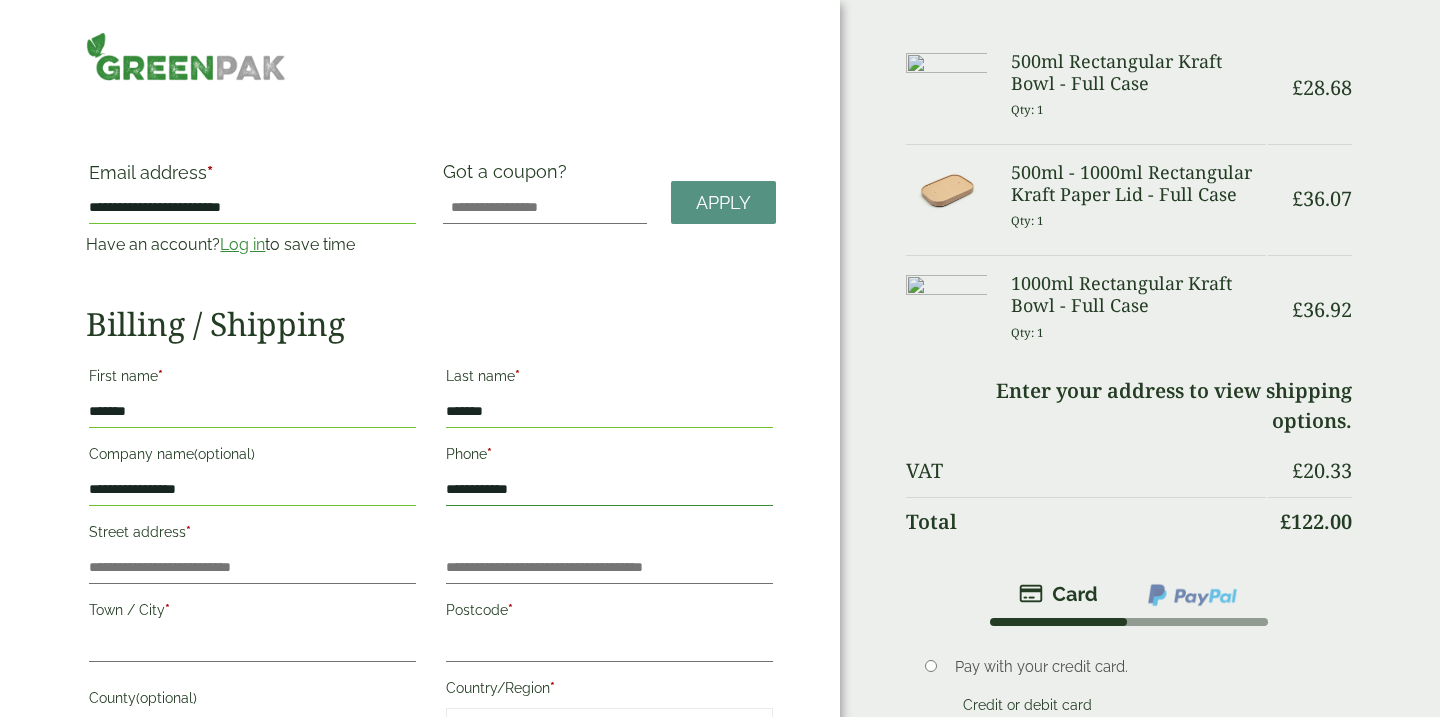 type on "**********" 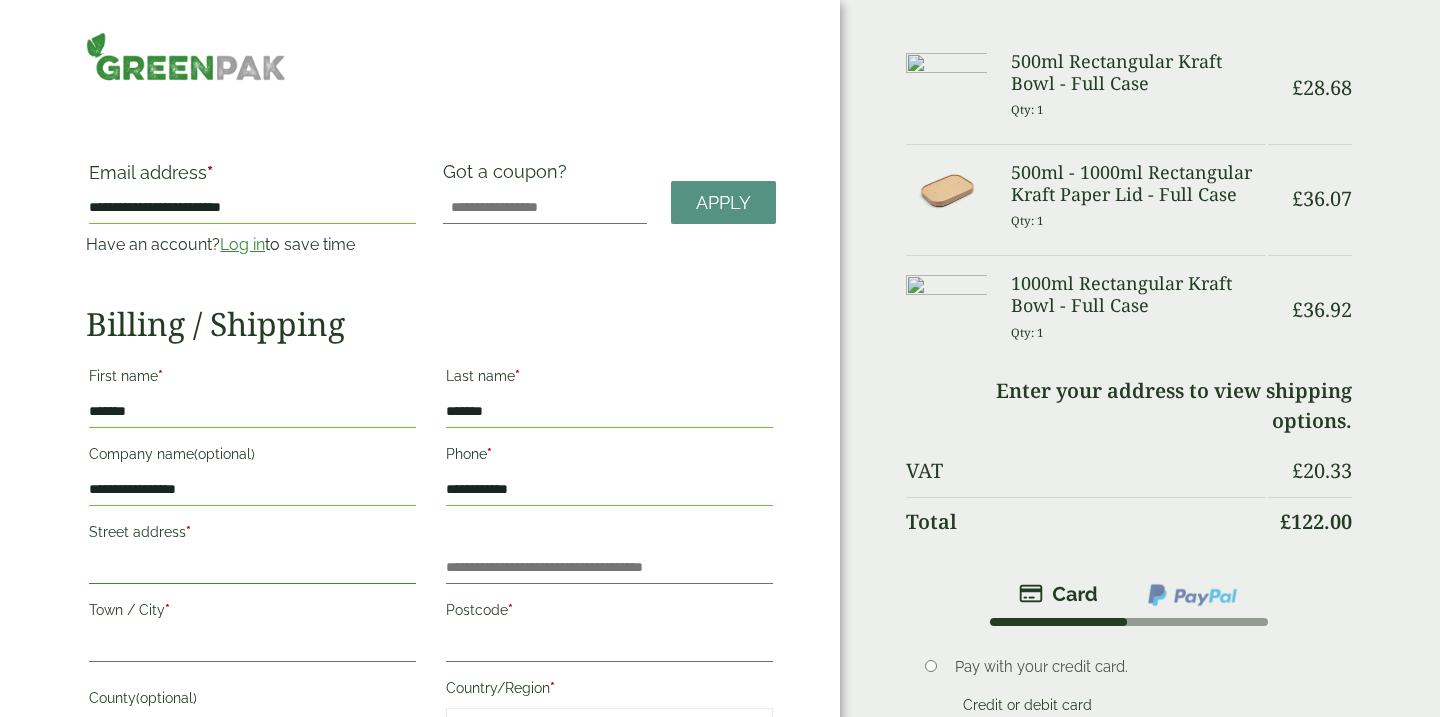 click on "Street address  *" at bounding box center (252, 568) 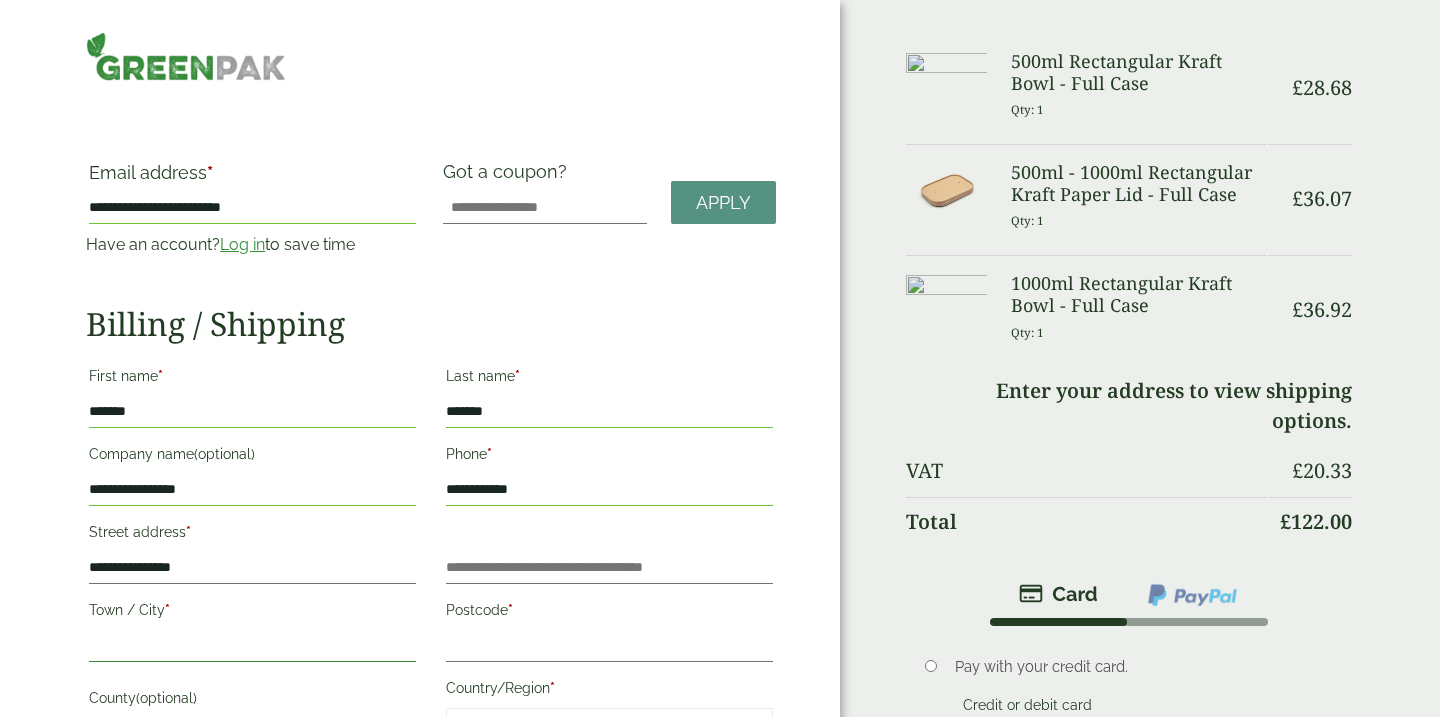 type on "*********" 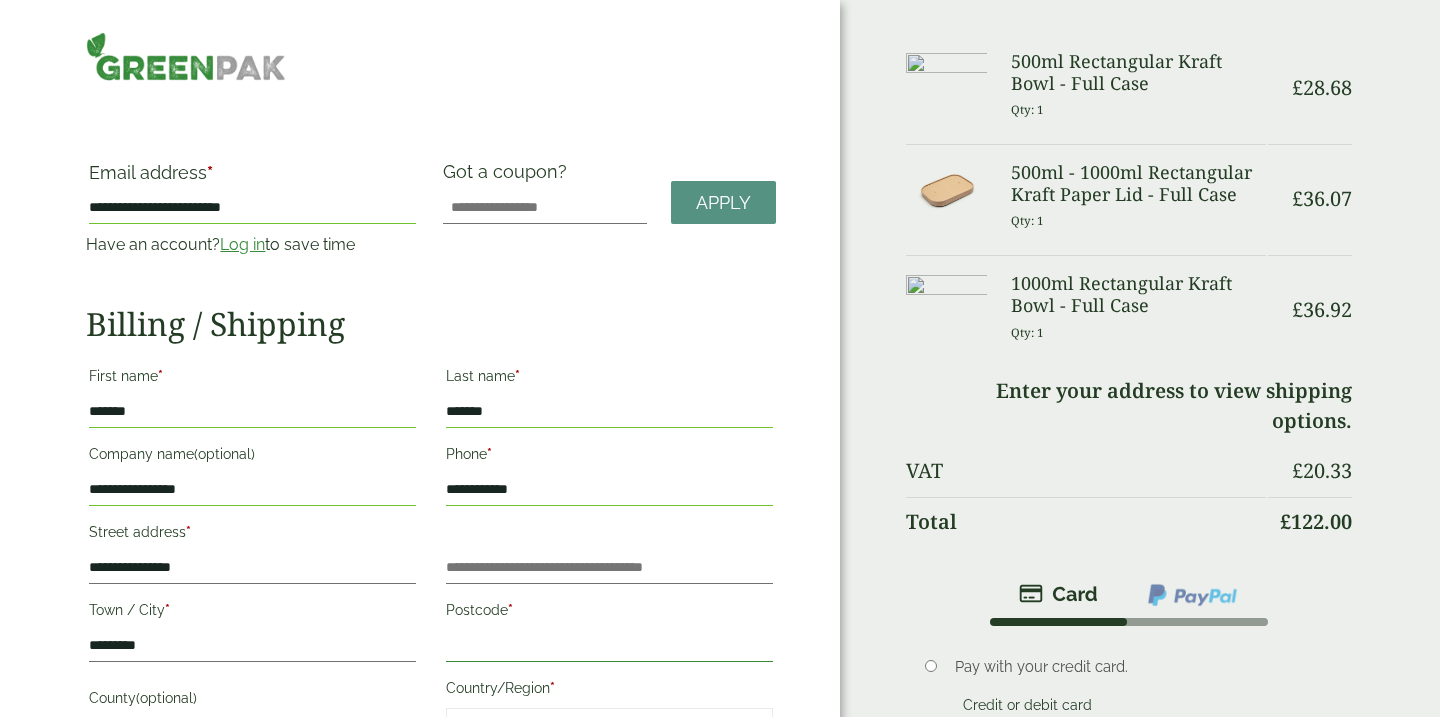 type on "********" 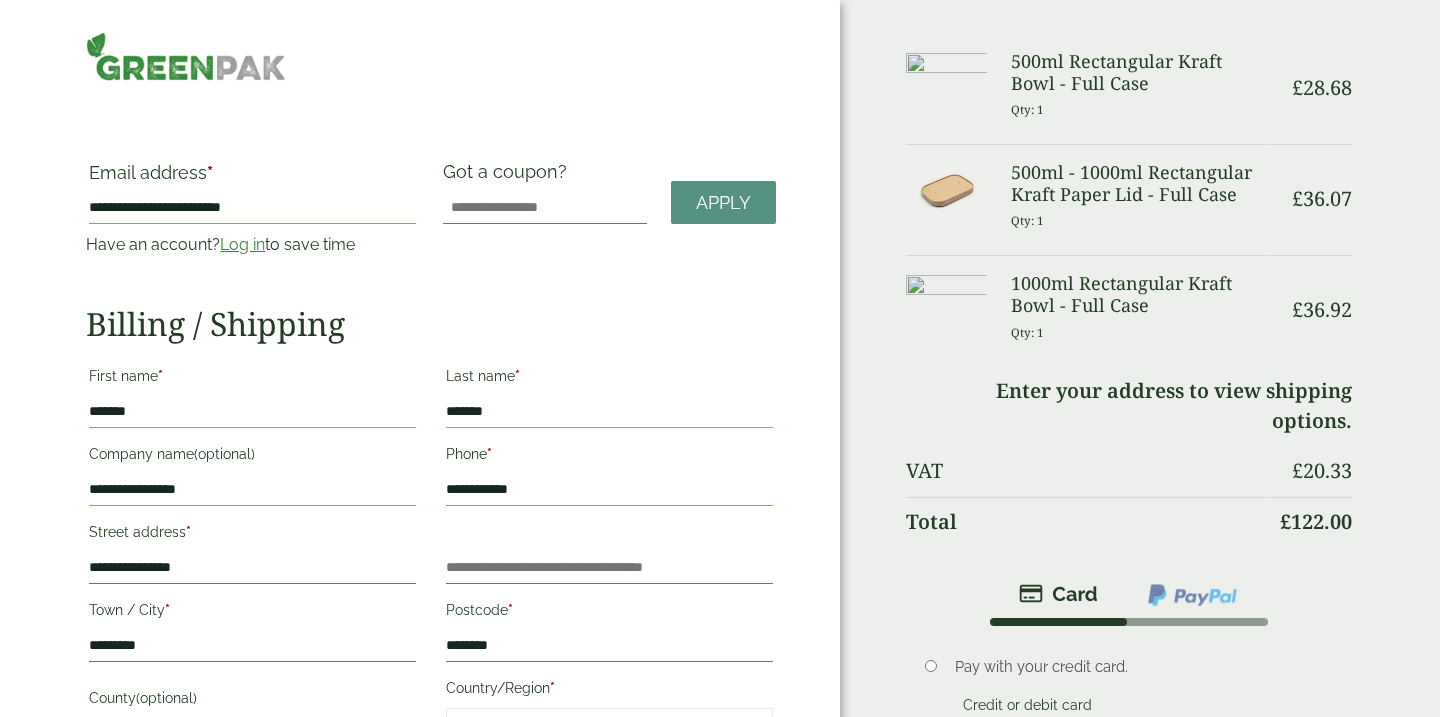 type on "******" 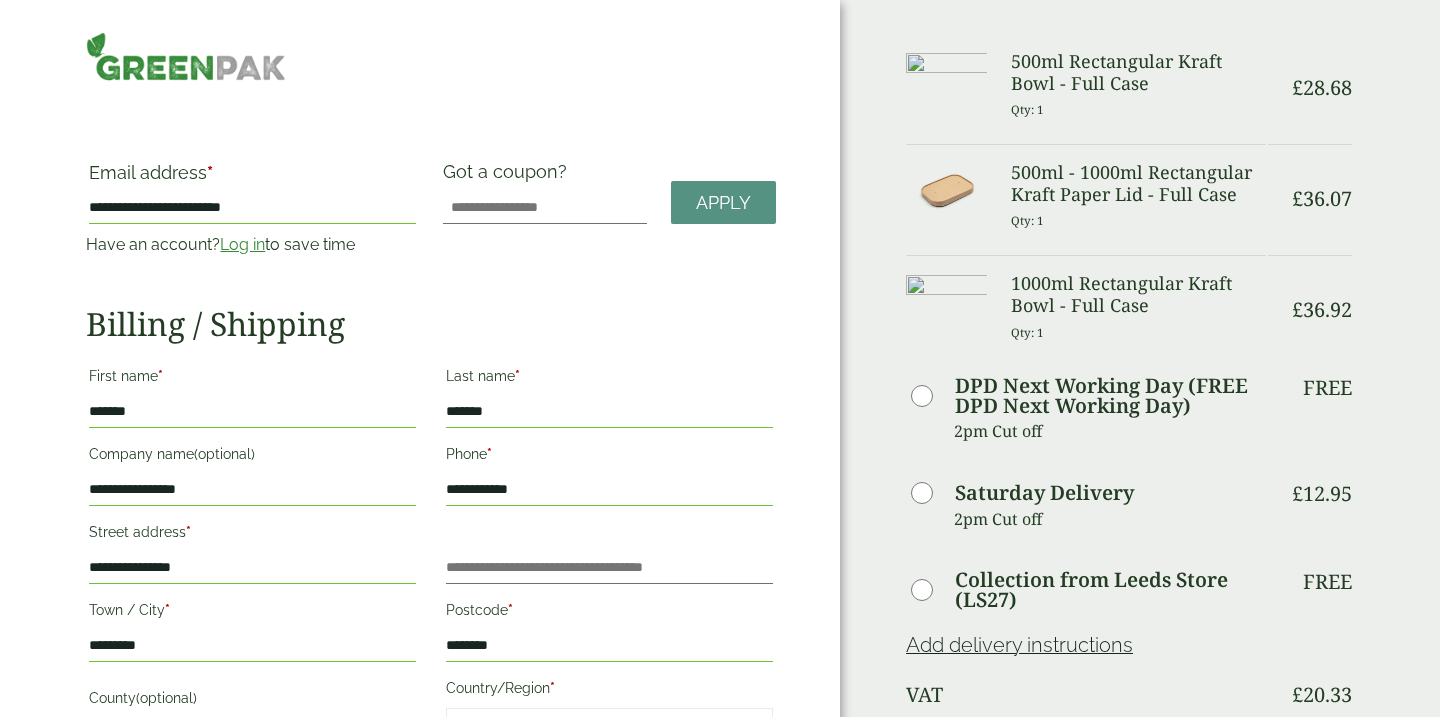 scroll, scrollTop: 0, scrollLeft: 0, axis: both 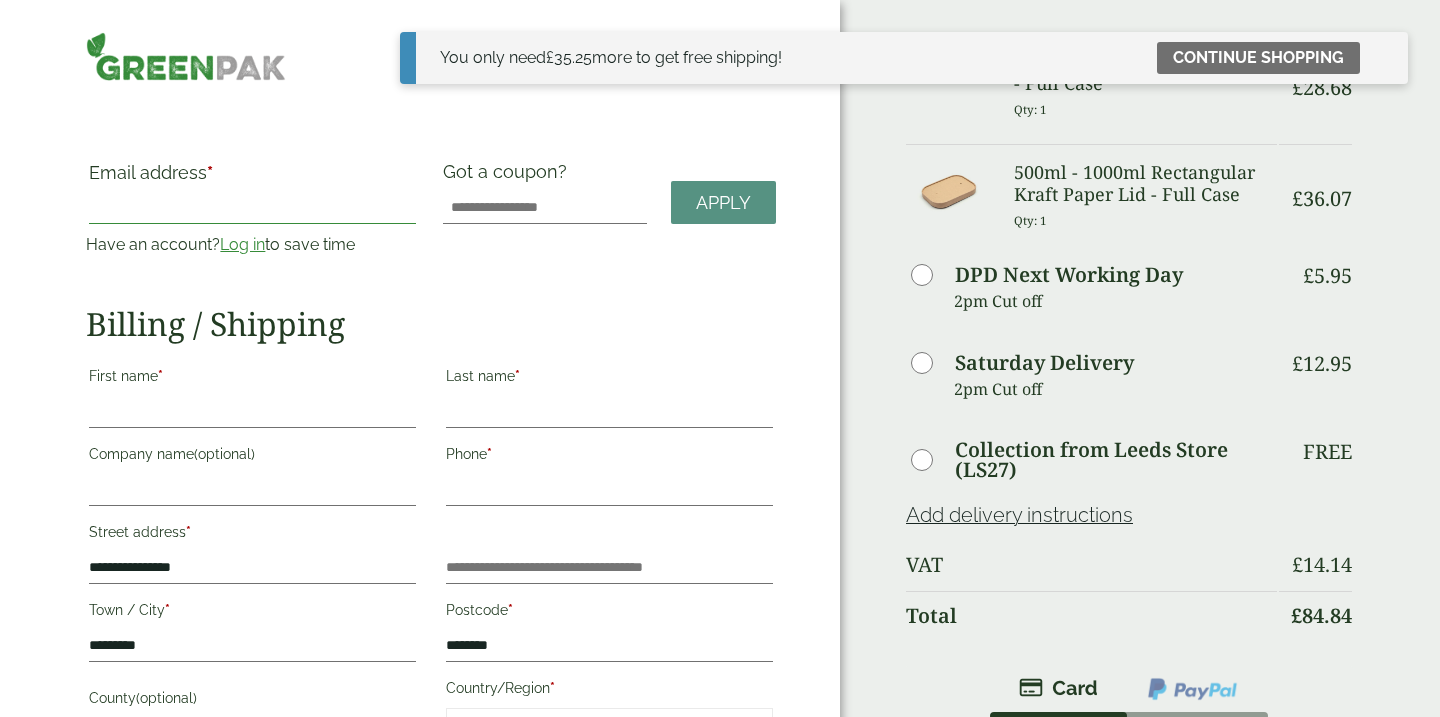 click on "Email address  *" at bounding box center [252, 208] 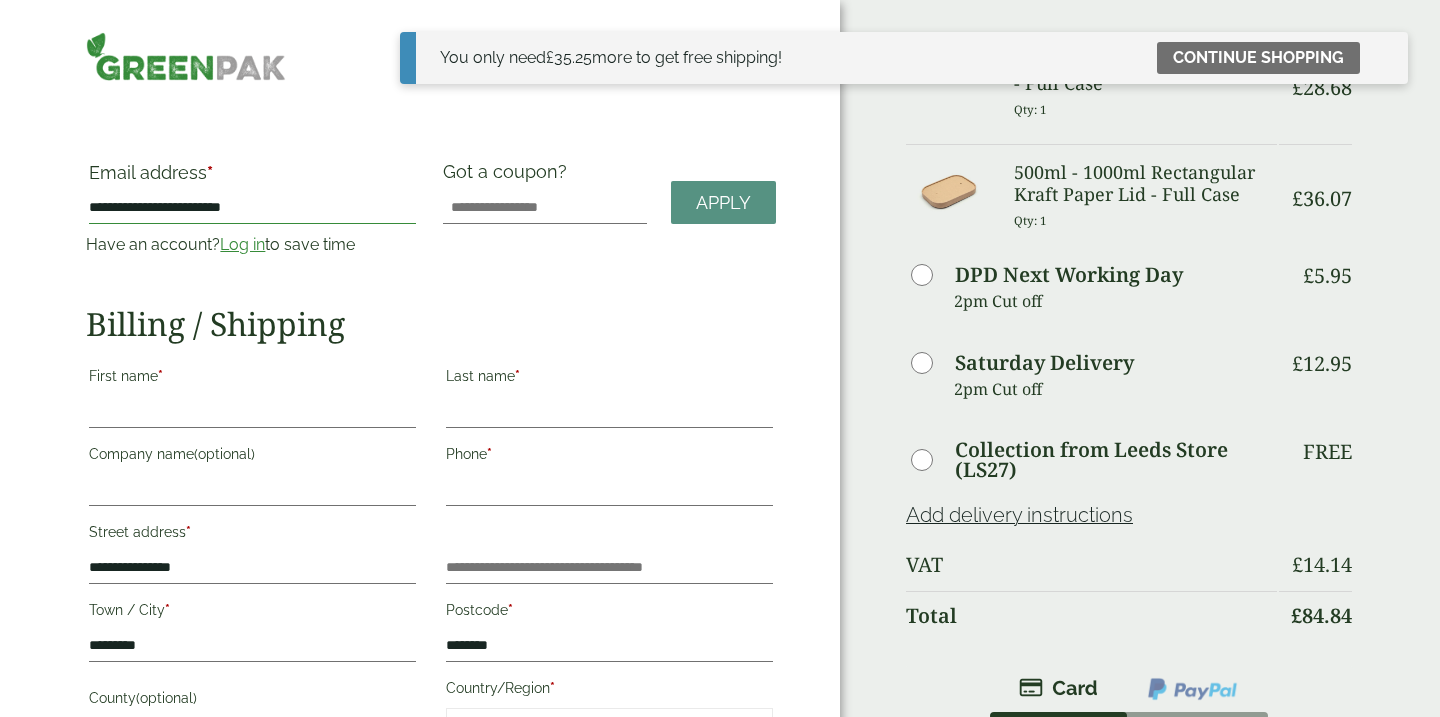 type on "**********" 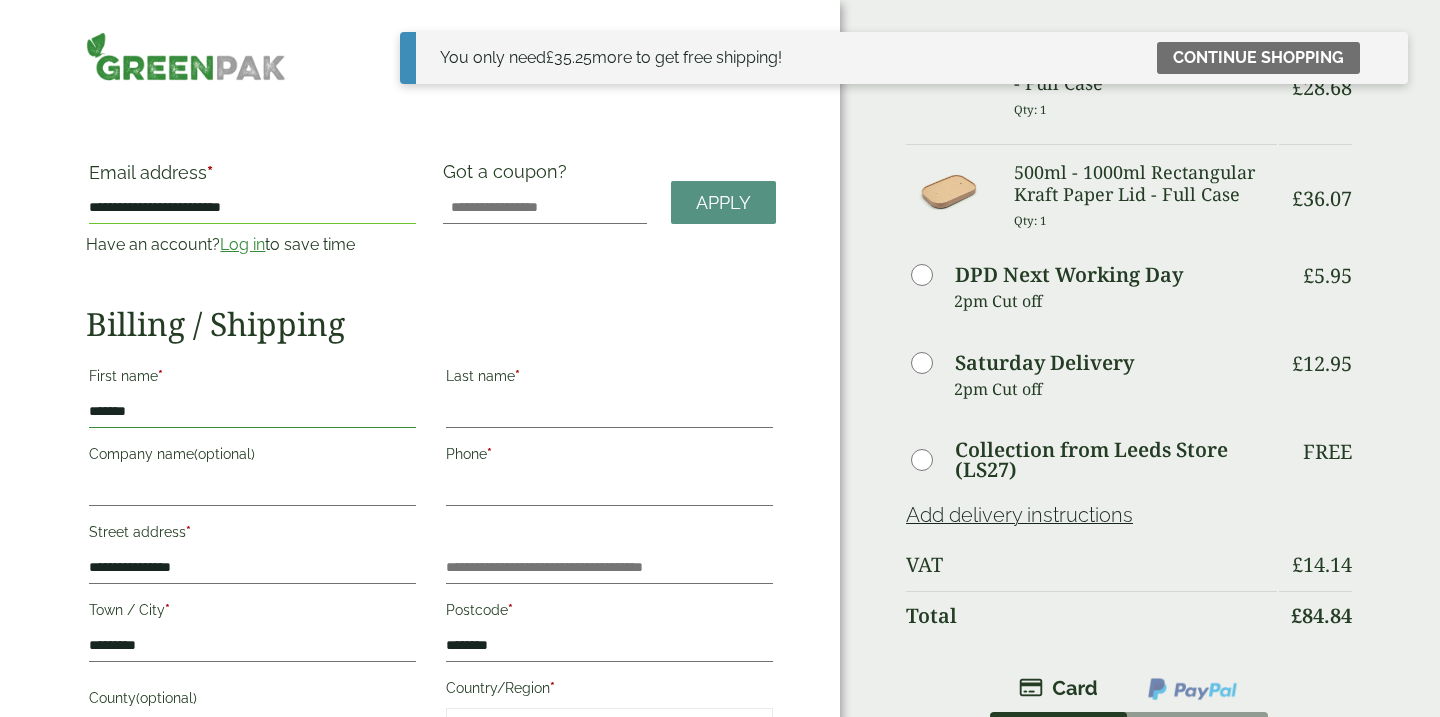 type on "*******" 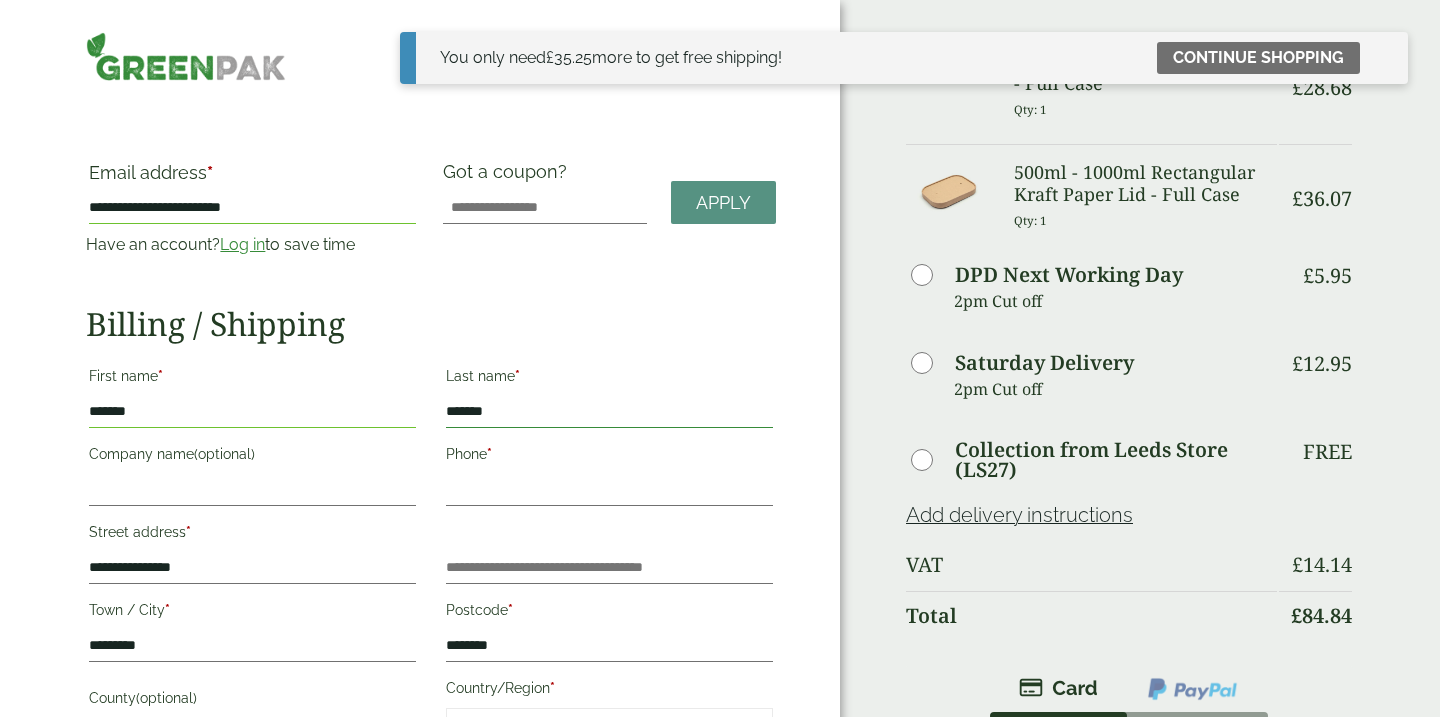 type on "*******" 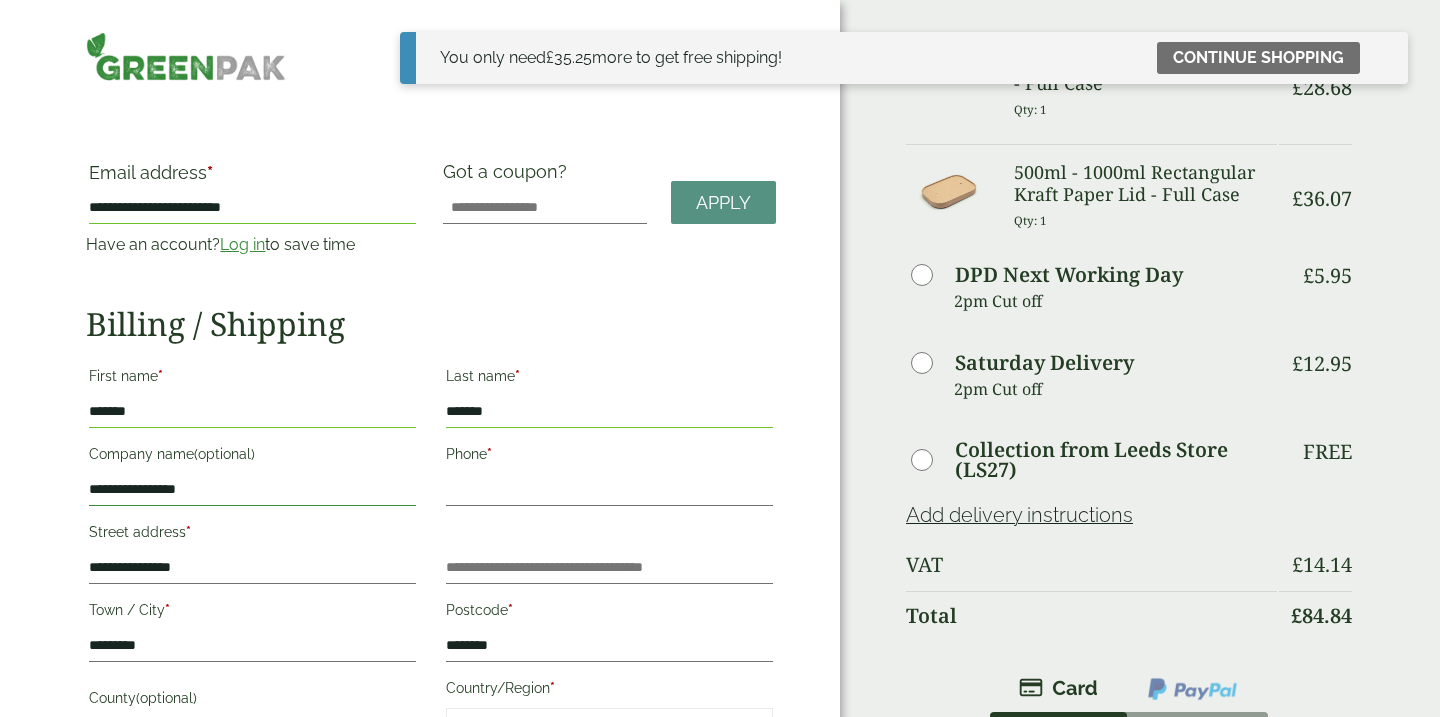 type on "**********" 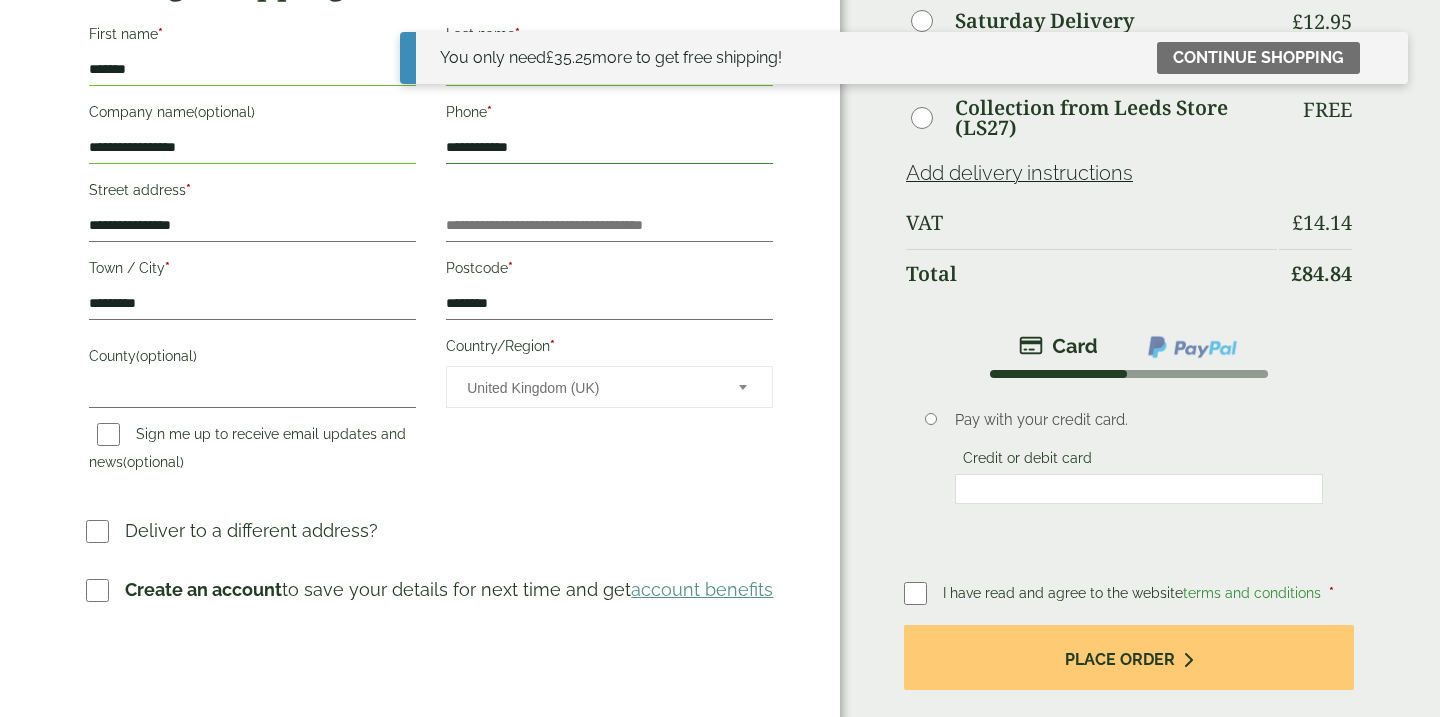 scroll, scrollTop: 350, scrollLeft: 0, axis: vertical 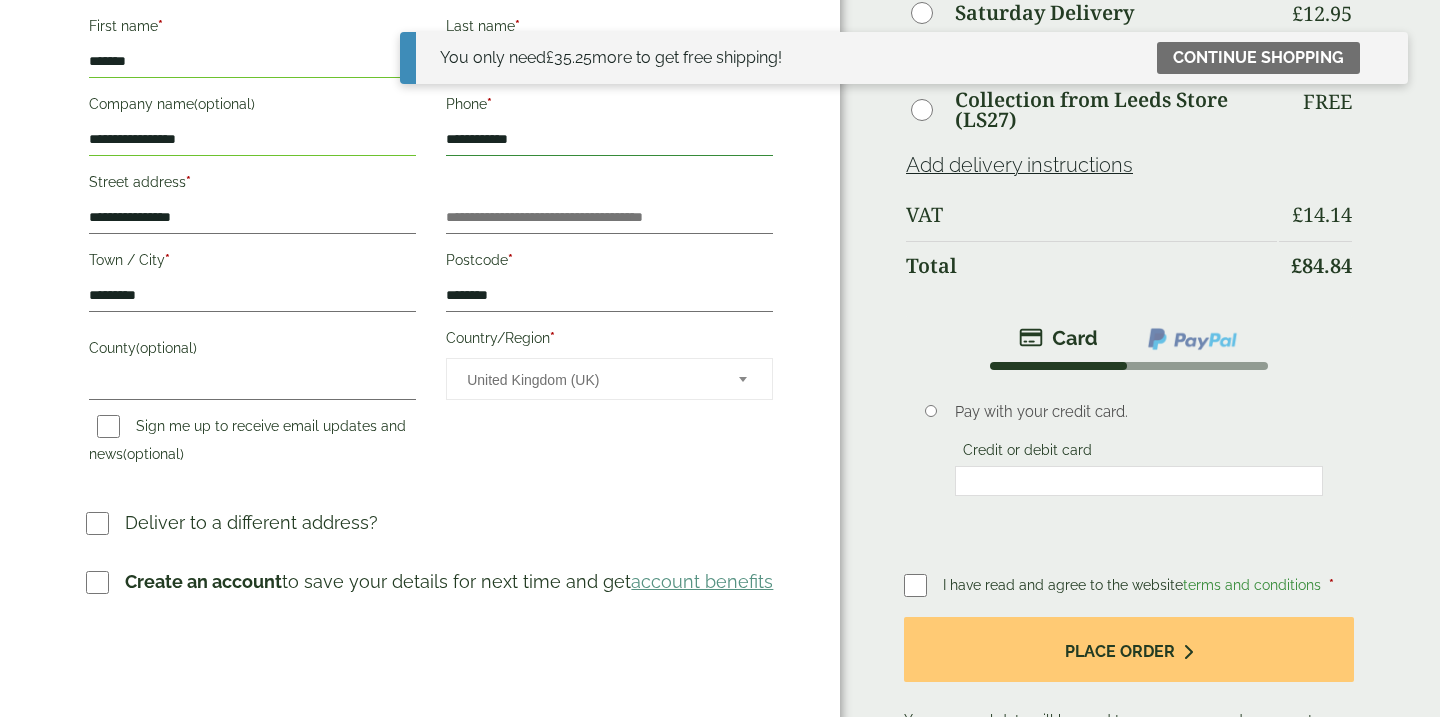 type on "**********" 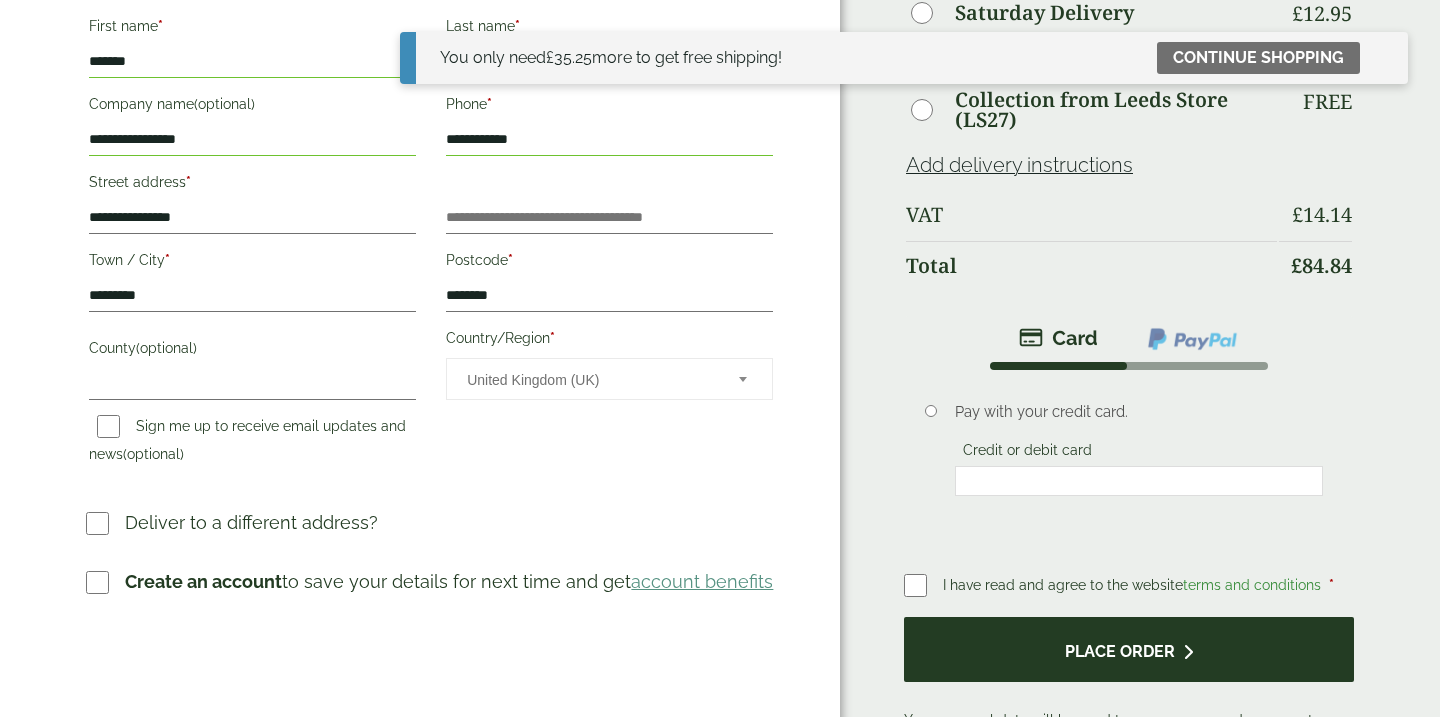 click on "Place order" at bounding box center [1129, 649] 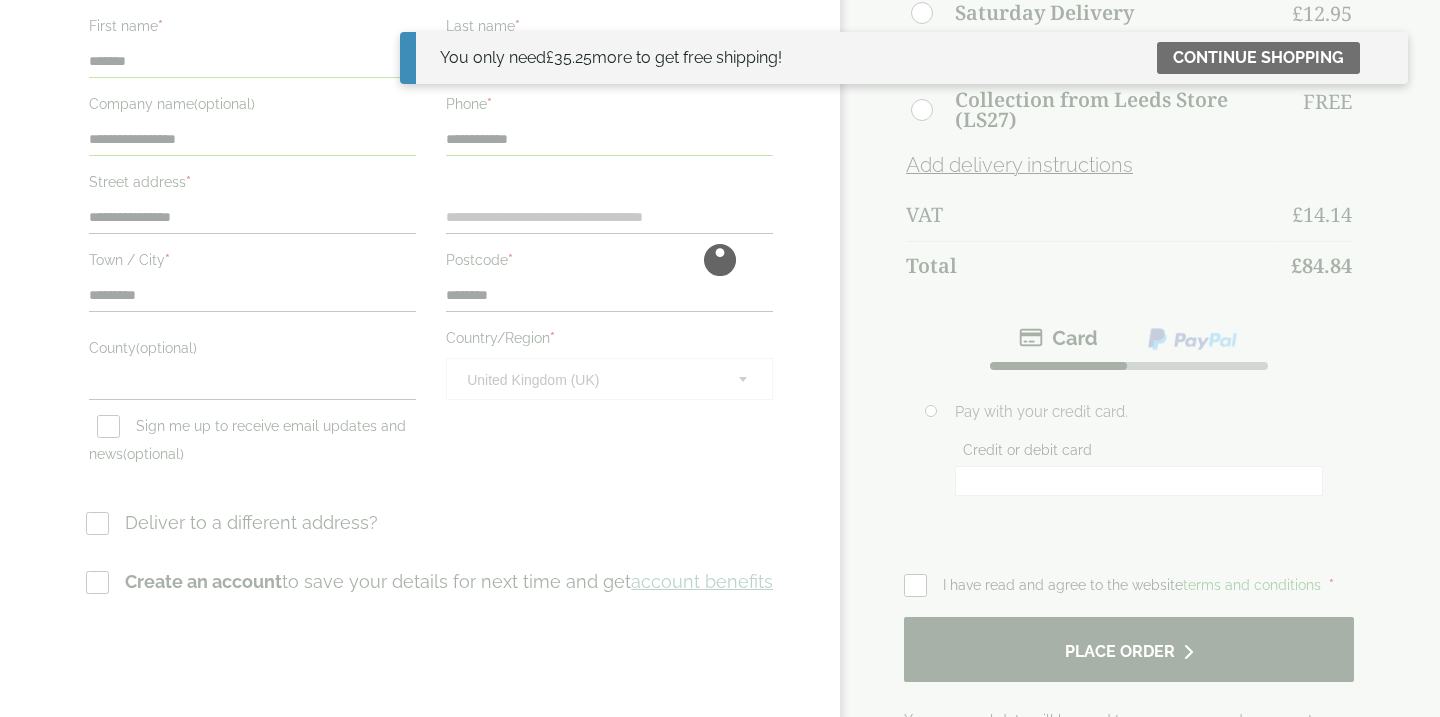 scroll, scrollTop: 0, scrollLeft: 0, axis: both 